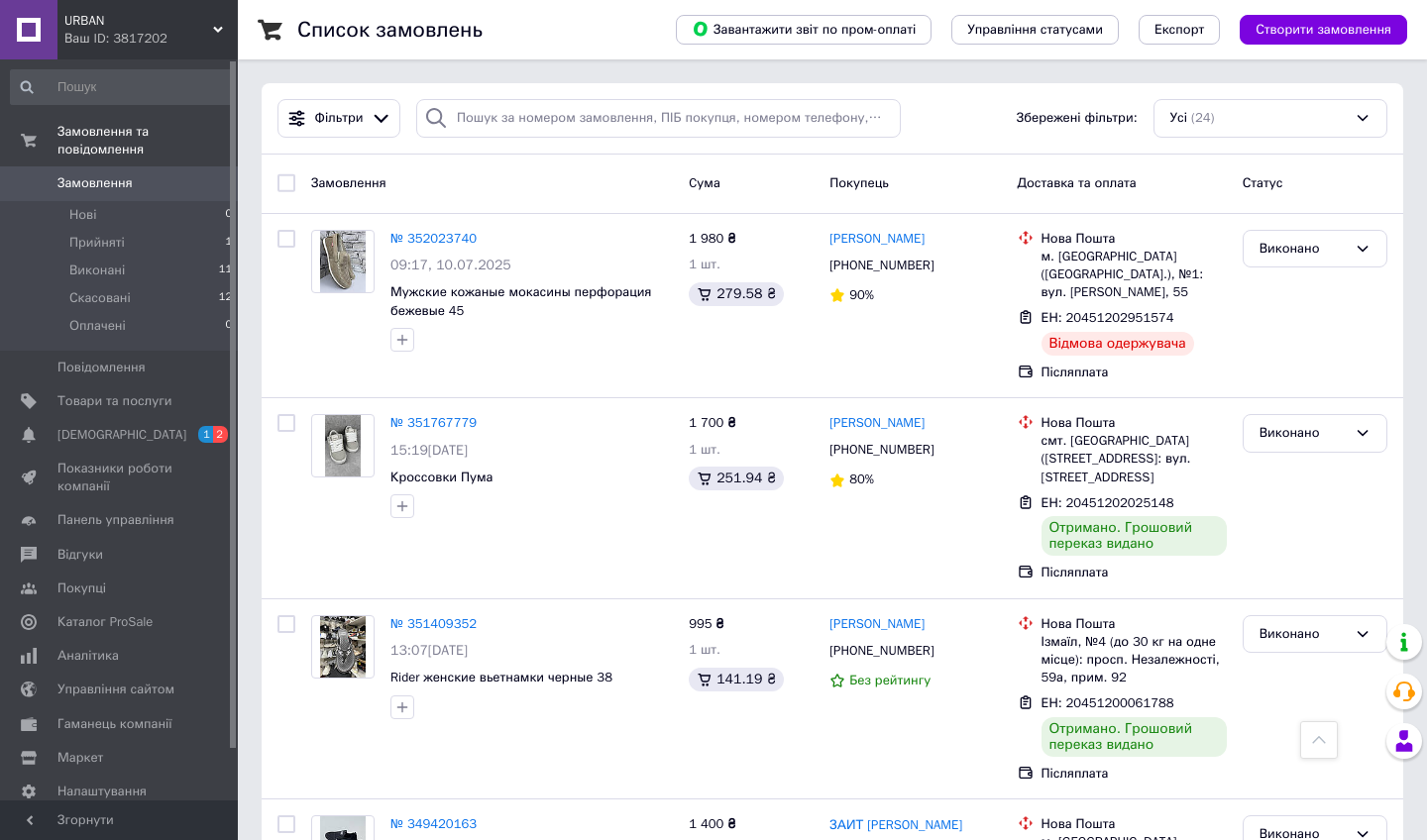 scroll, scrollTop: 1766, scrollLeft: 0, axis: vertical 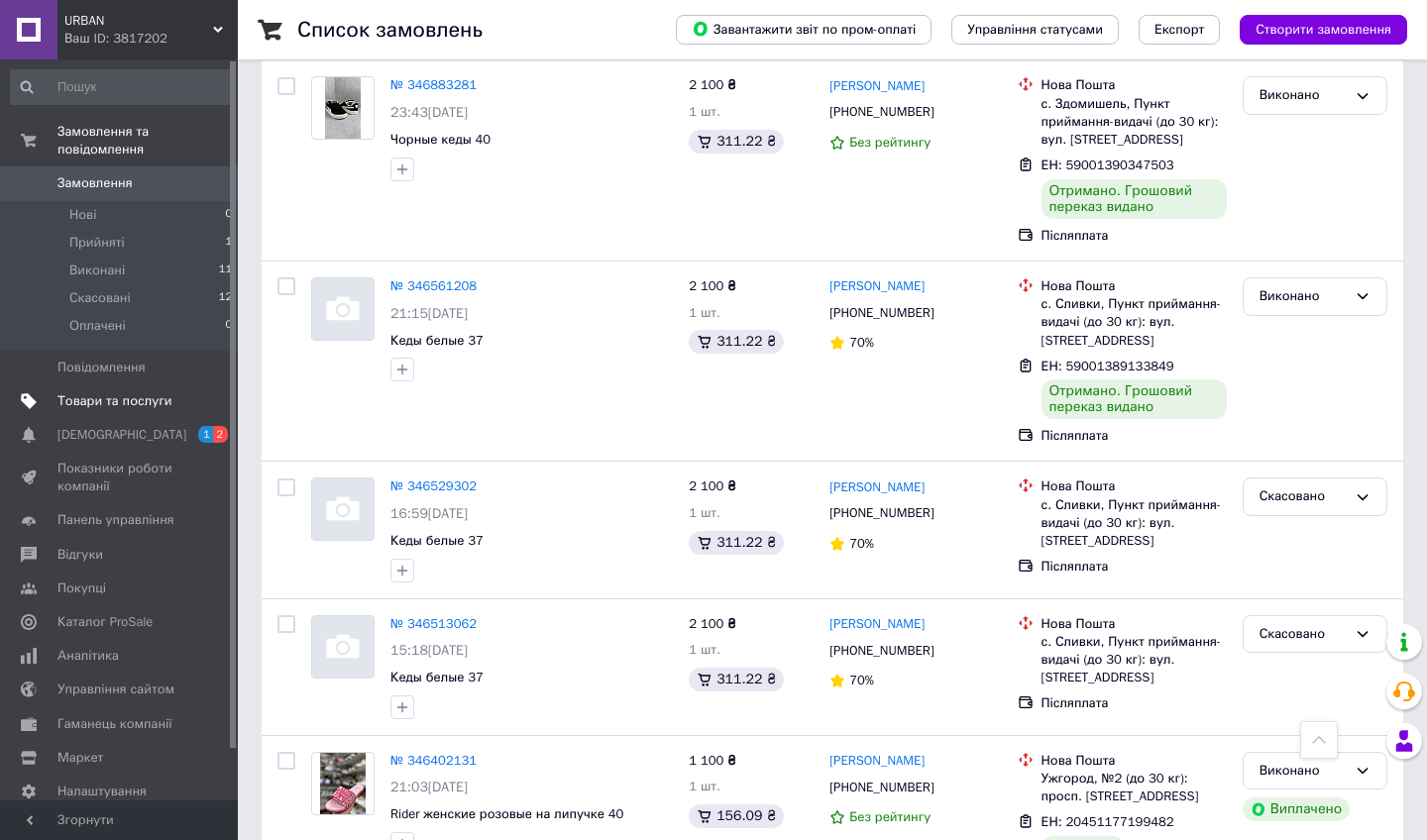 click on "Товари та послуги" at bounding box center (114, 401) 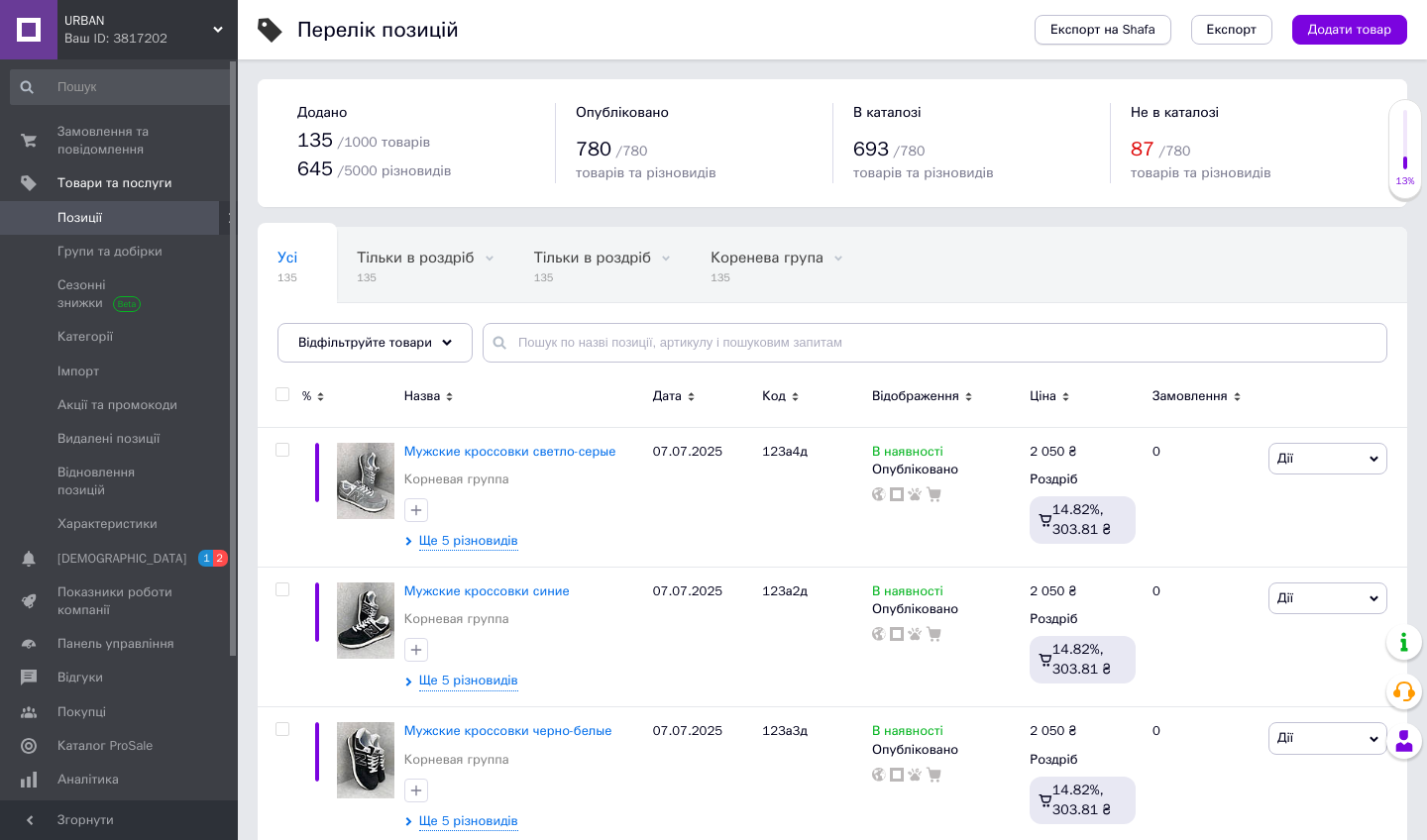 click on "Експорт на Shafa" at bounding box center [1103, 30] 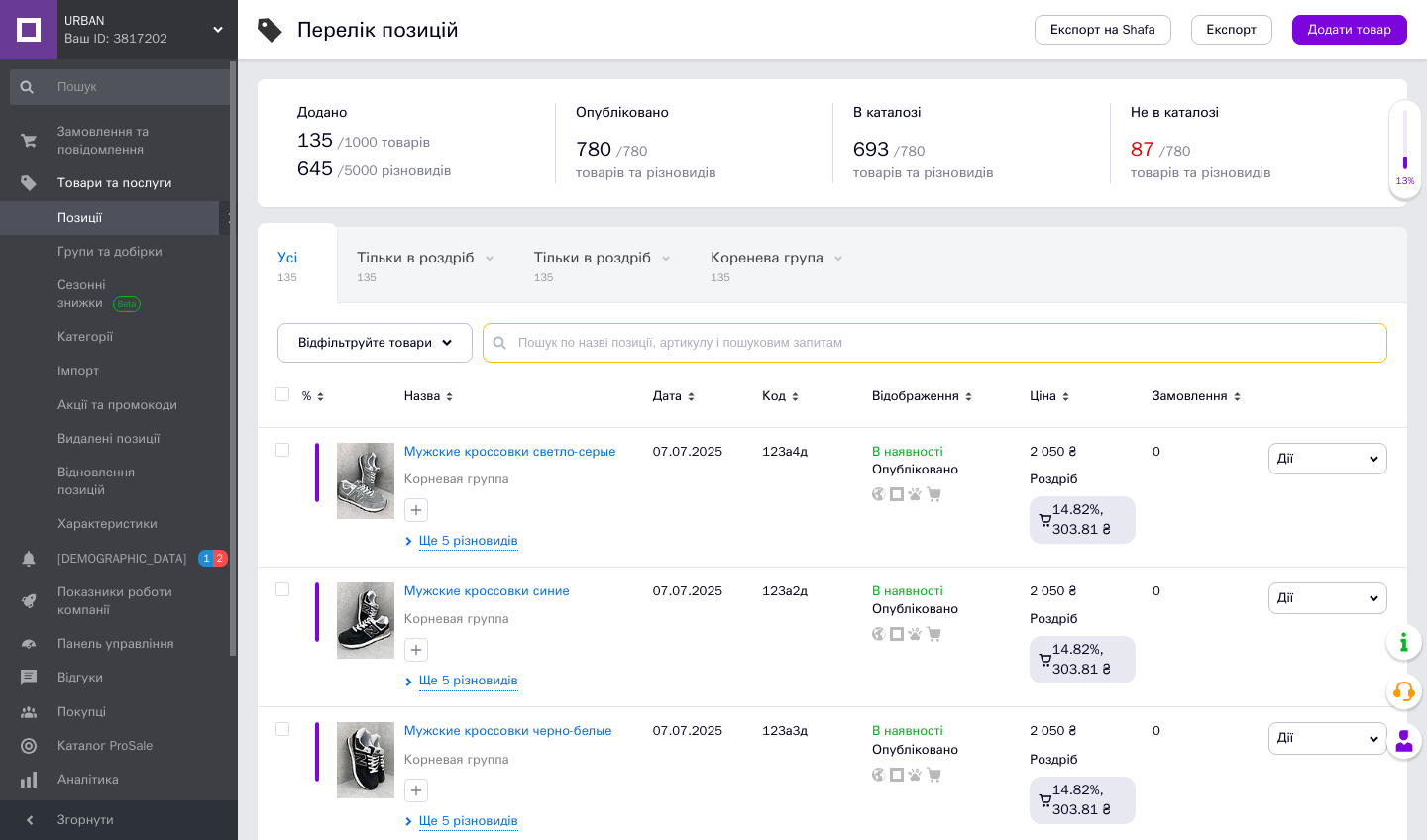 click at bounding box center (934, 343) 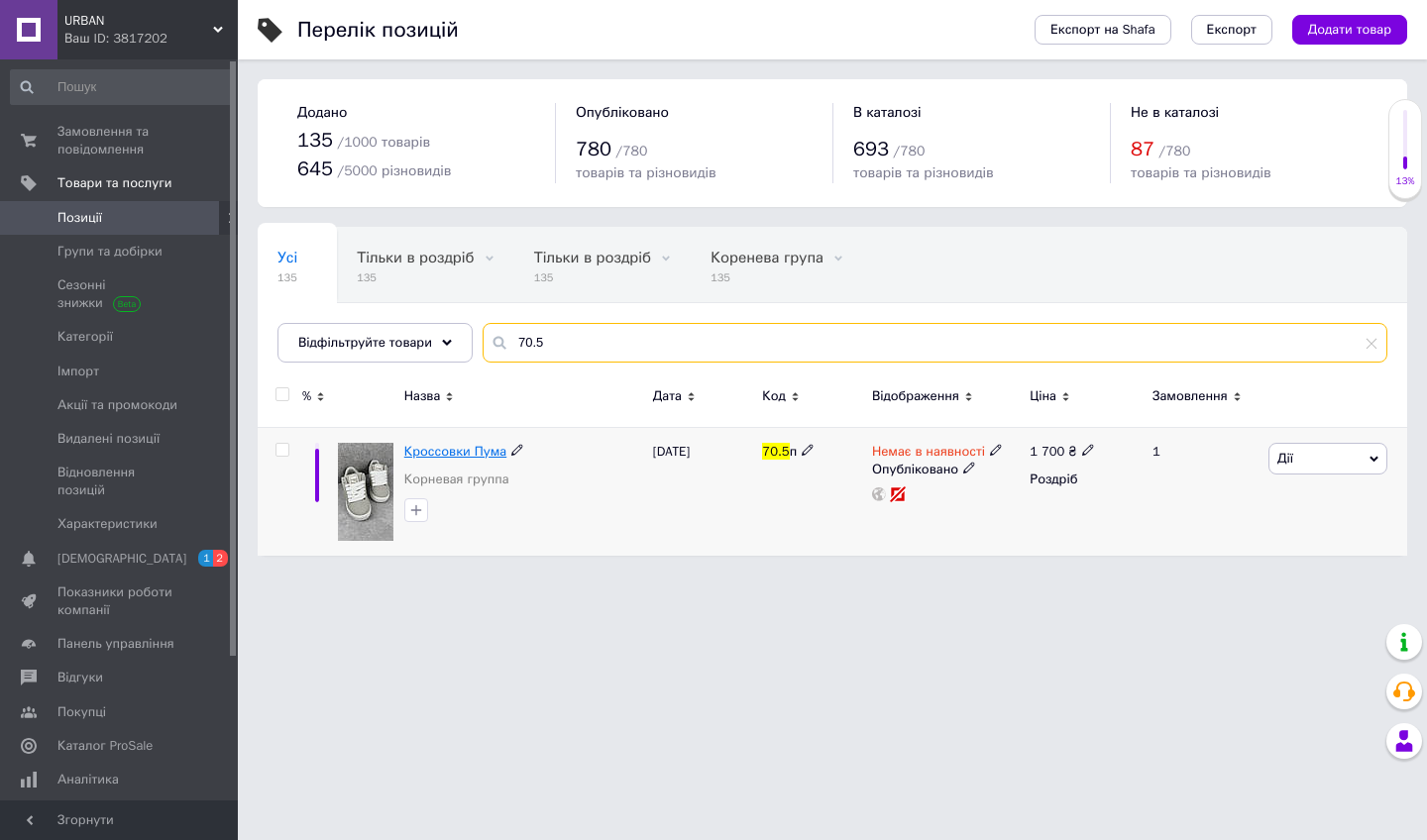 type on "70.5" 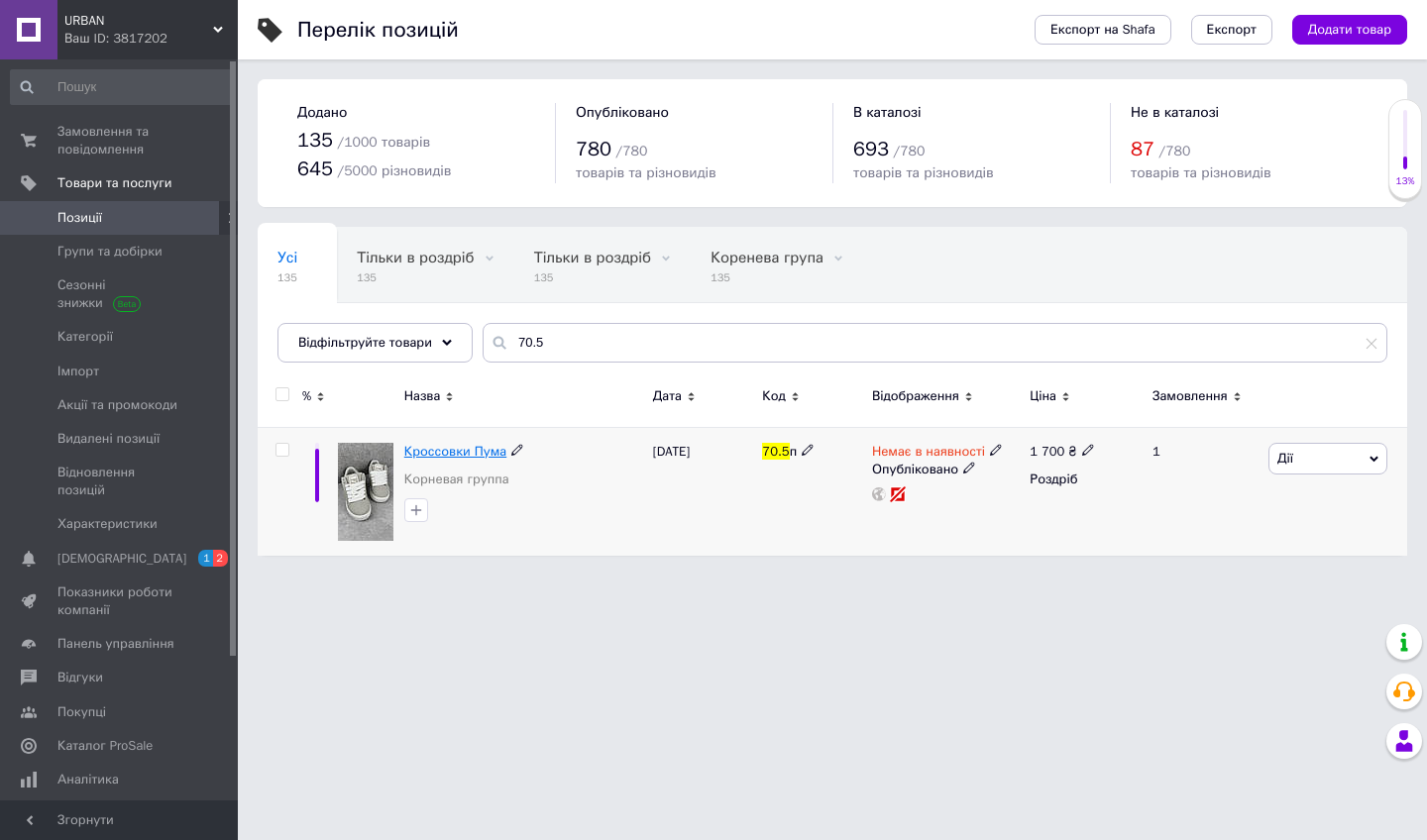 click on "Кроссовки Пума" at bounding box center [455, 451] 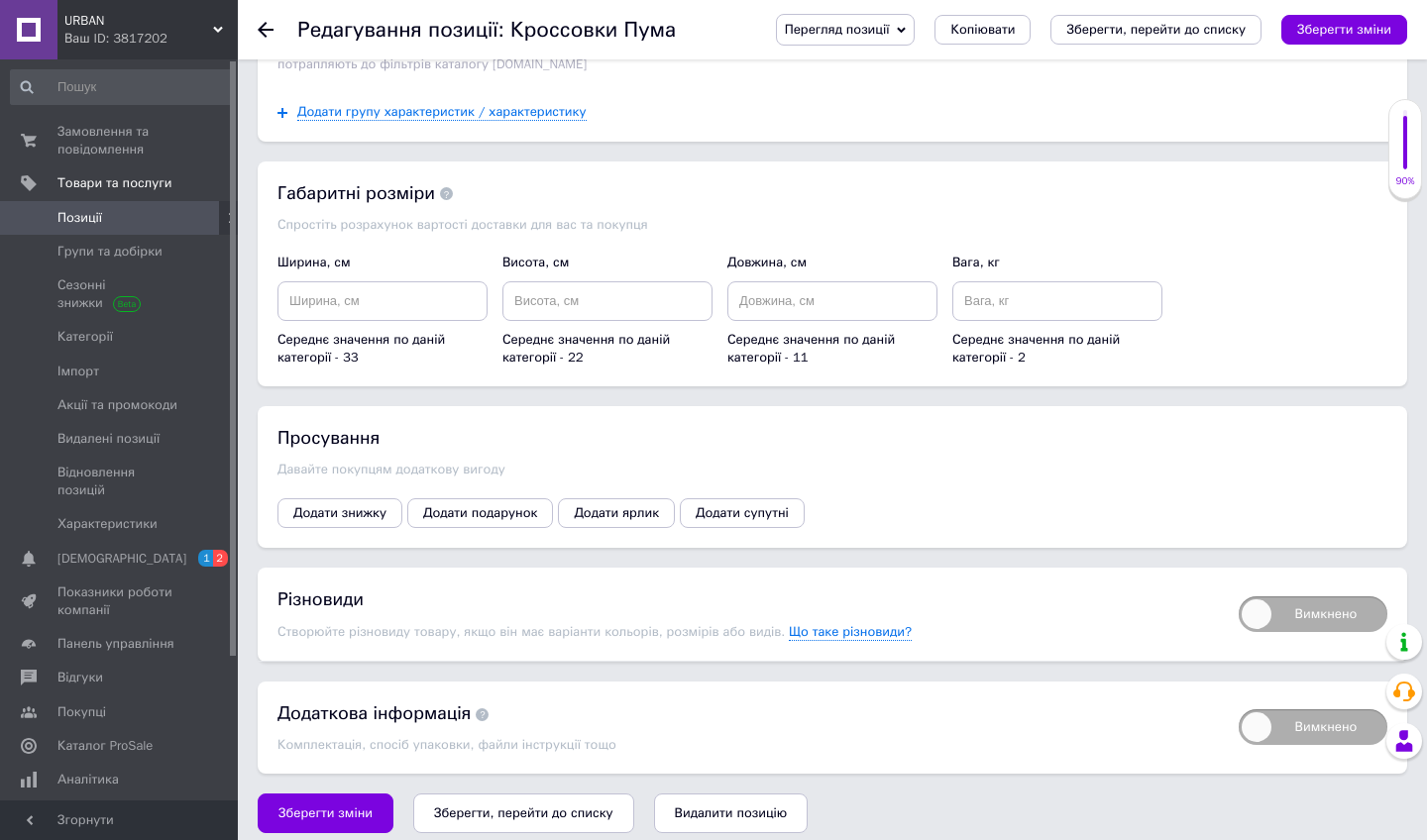 scroll, scrollTop: 2277, scrollLeft: 0, axis: vertical 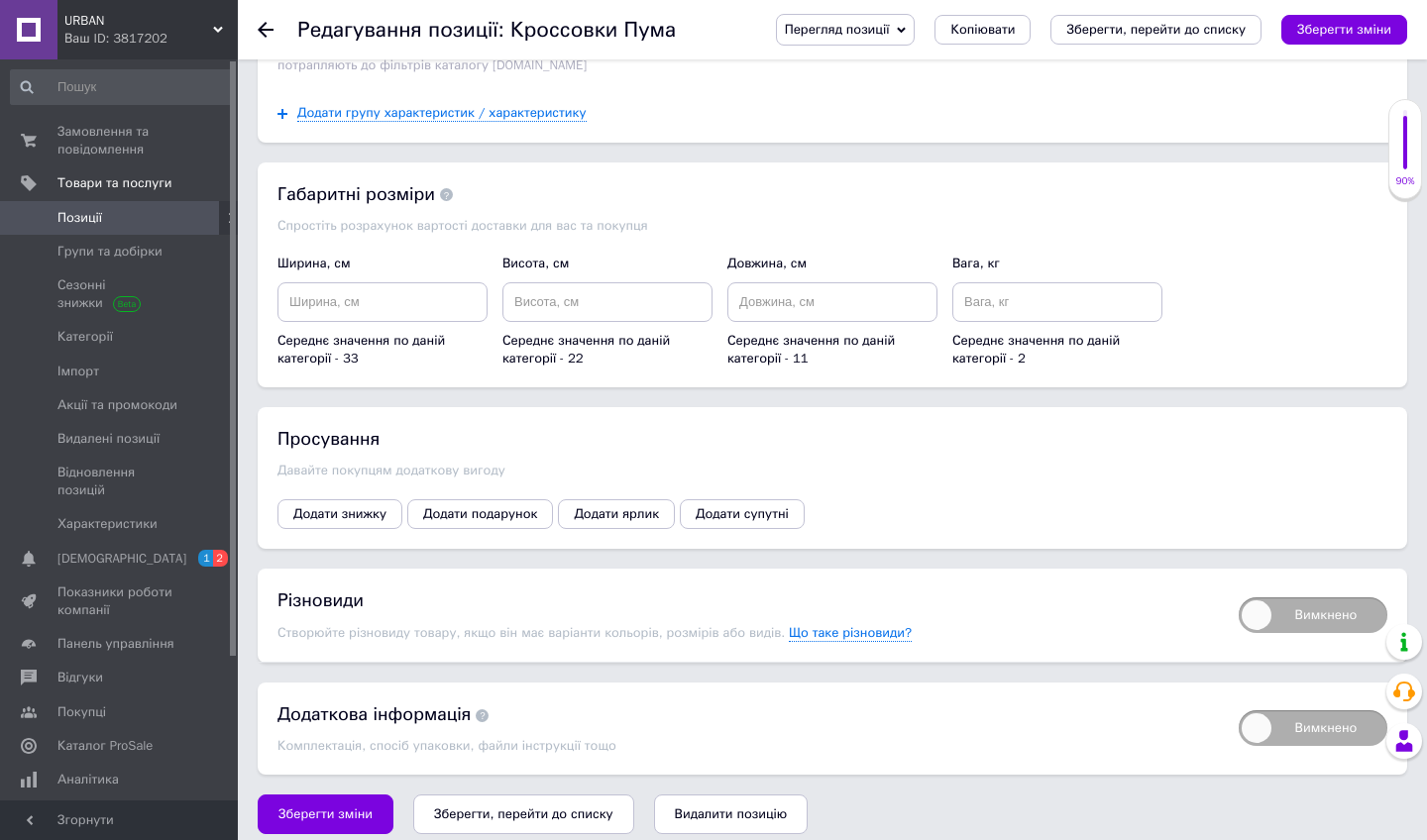 click on "Вимкнено" at bounding box center (1313, 615) 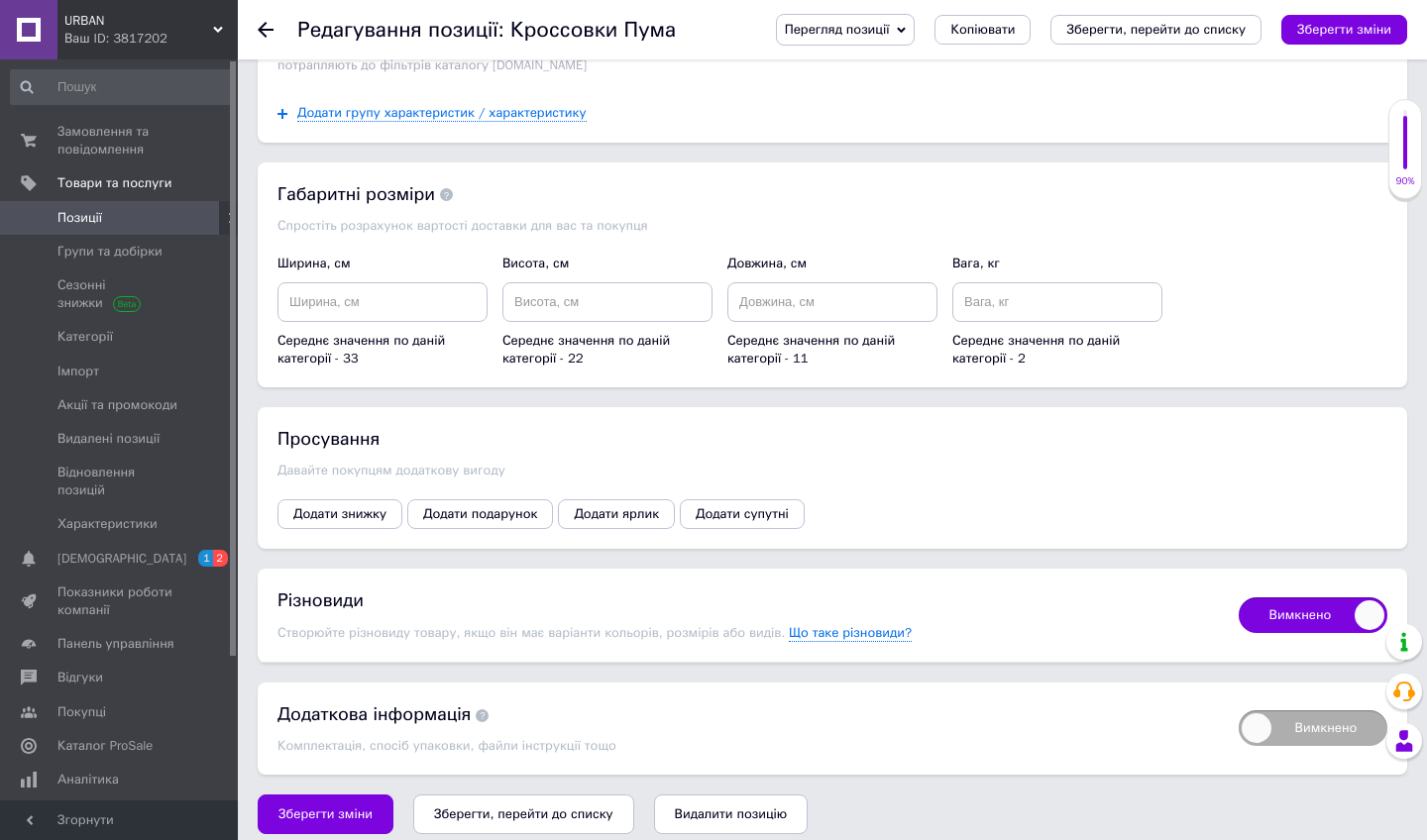 checkbox on "true" 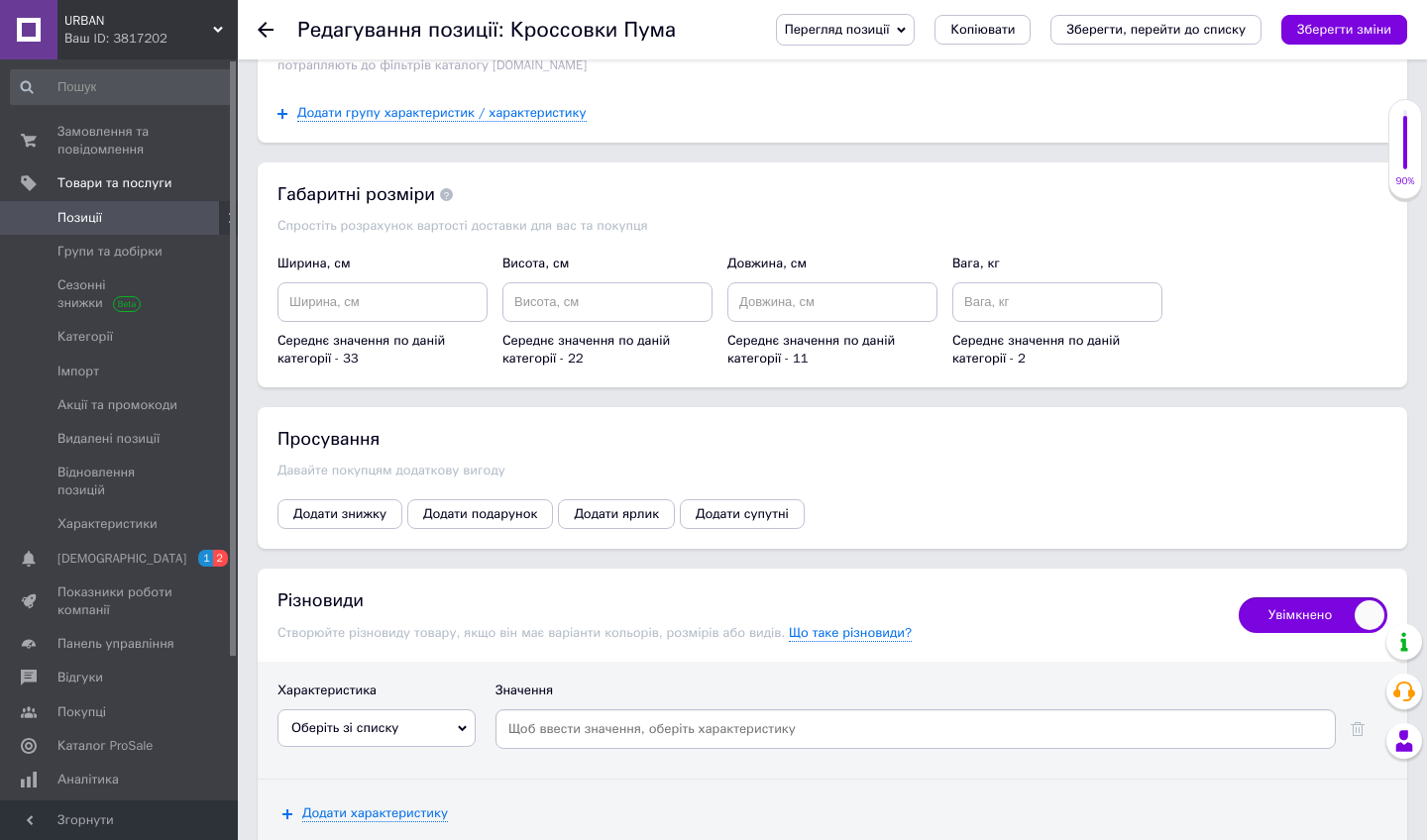 click on "Оберіть зі списку" at bounding box center (377, 728) 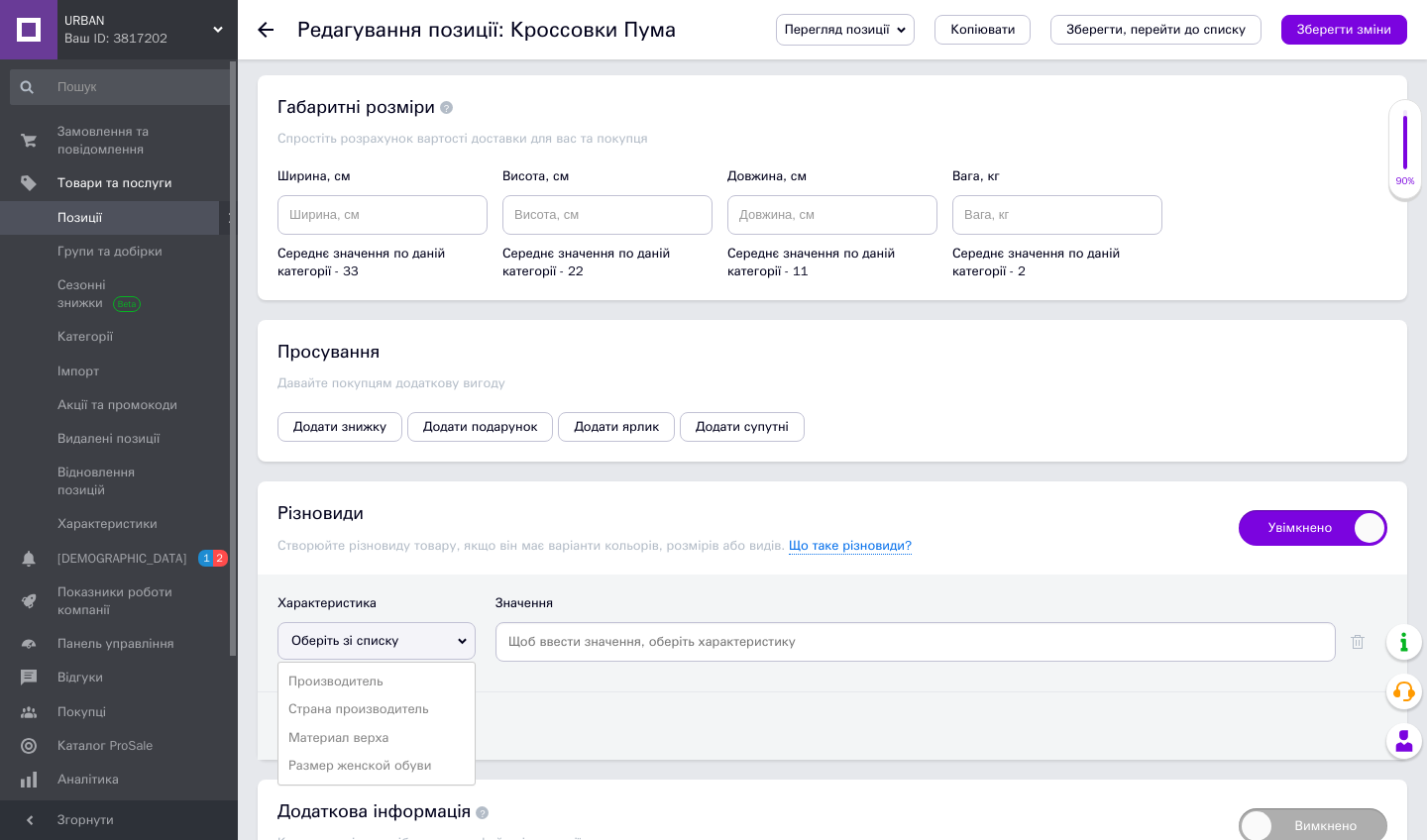 scroll, scrollTop: 2407, scrollLeft: 0, axis: vertical 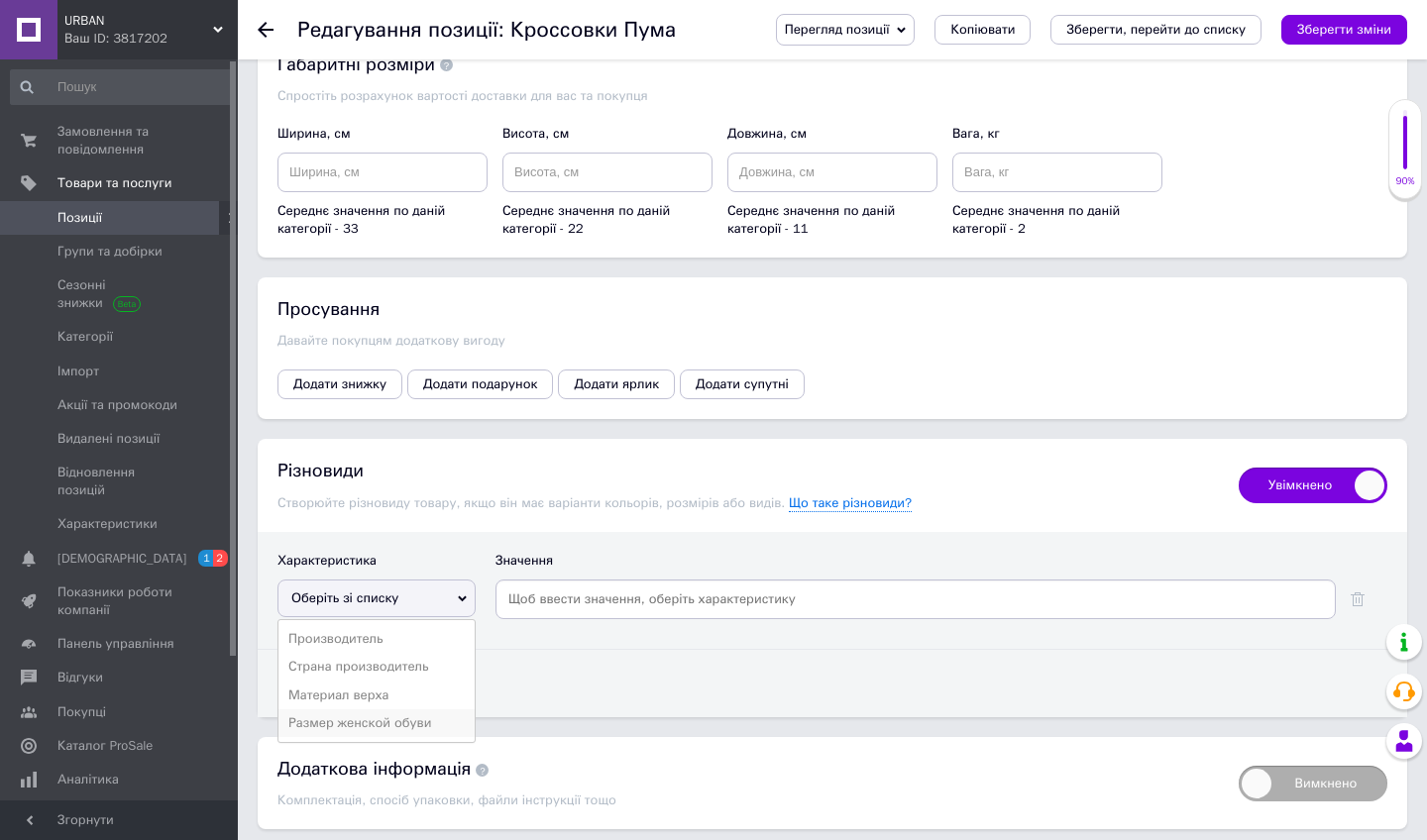 click on "Размер женской обуви" at bounding box center (377, 723) 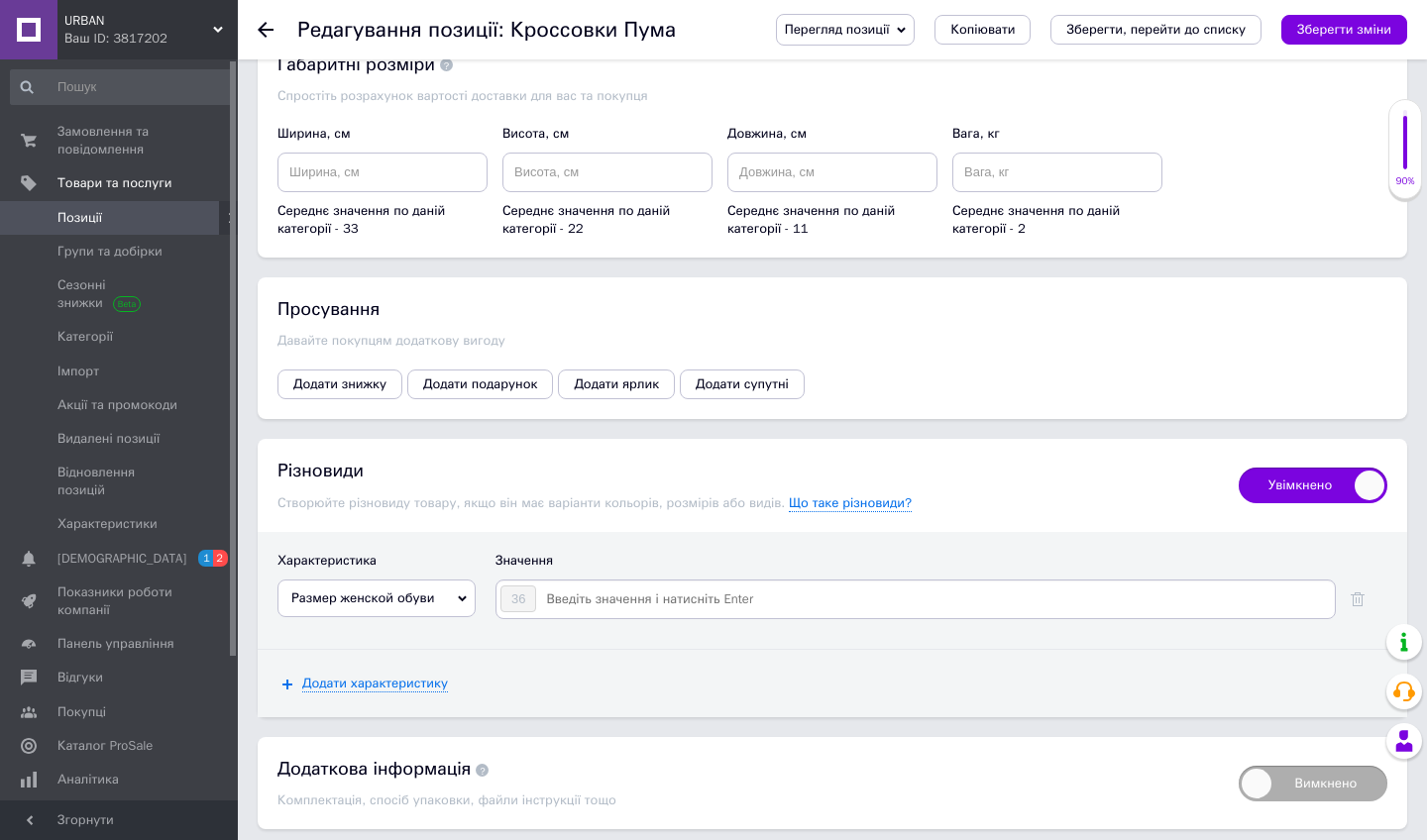 click at bounding box center [934, 599] 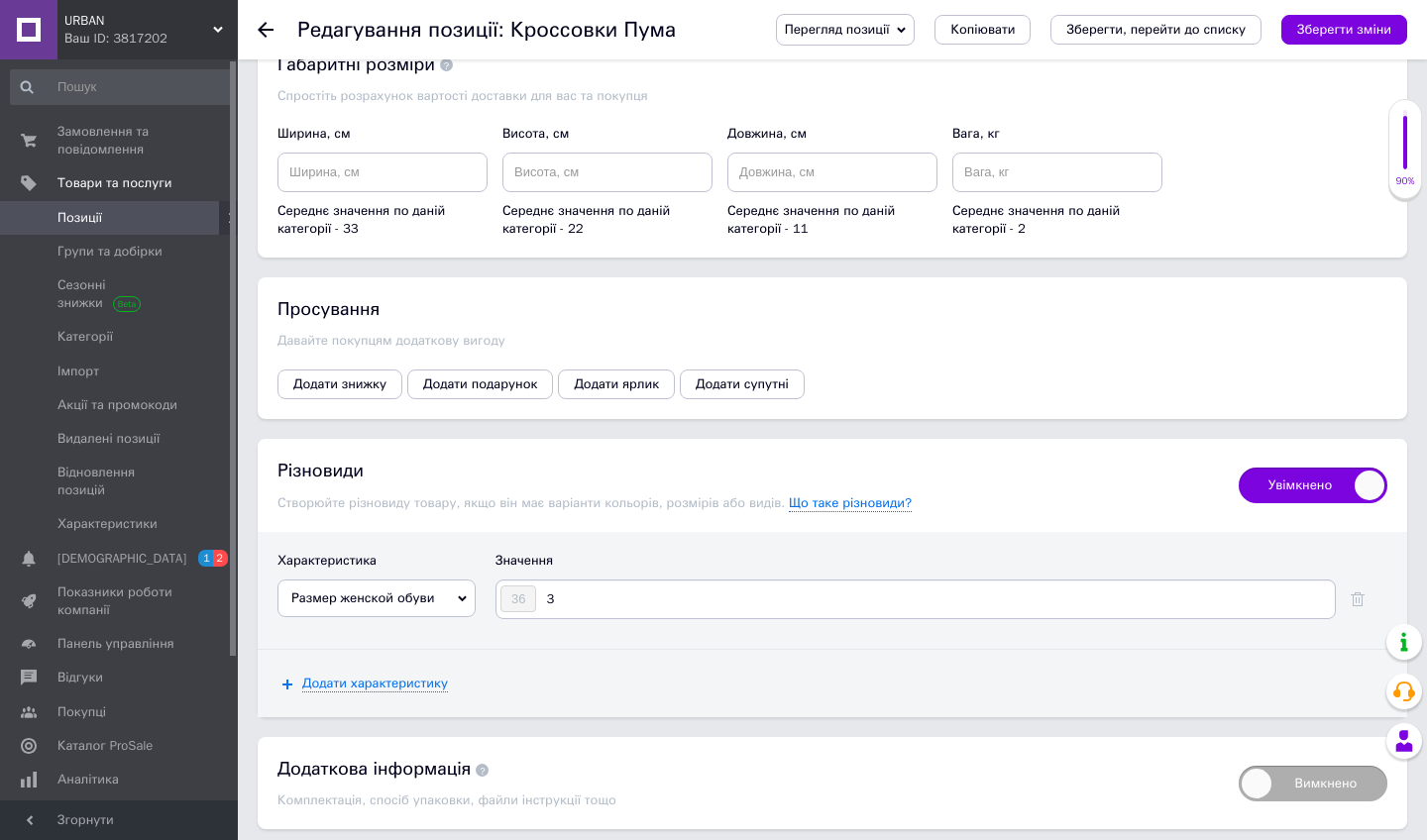 type on "37" 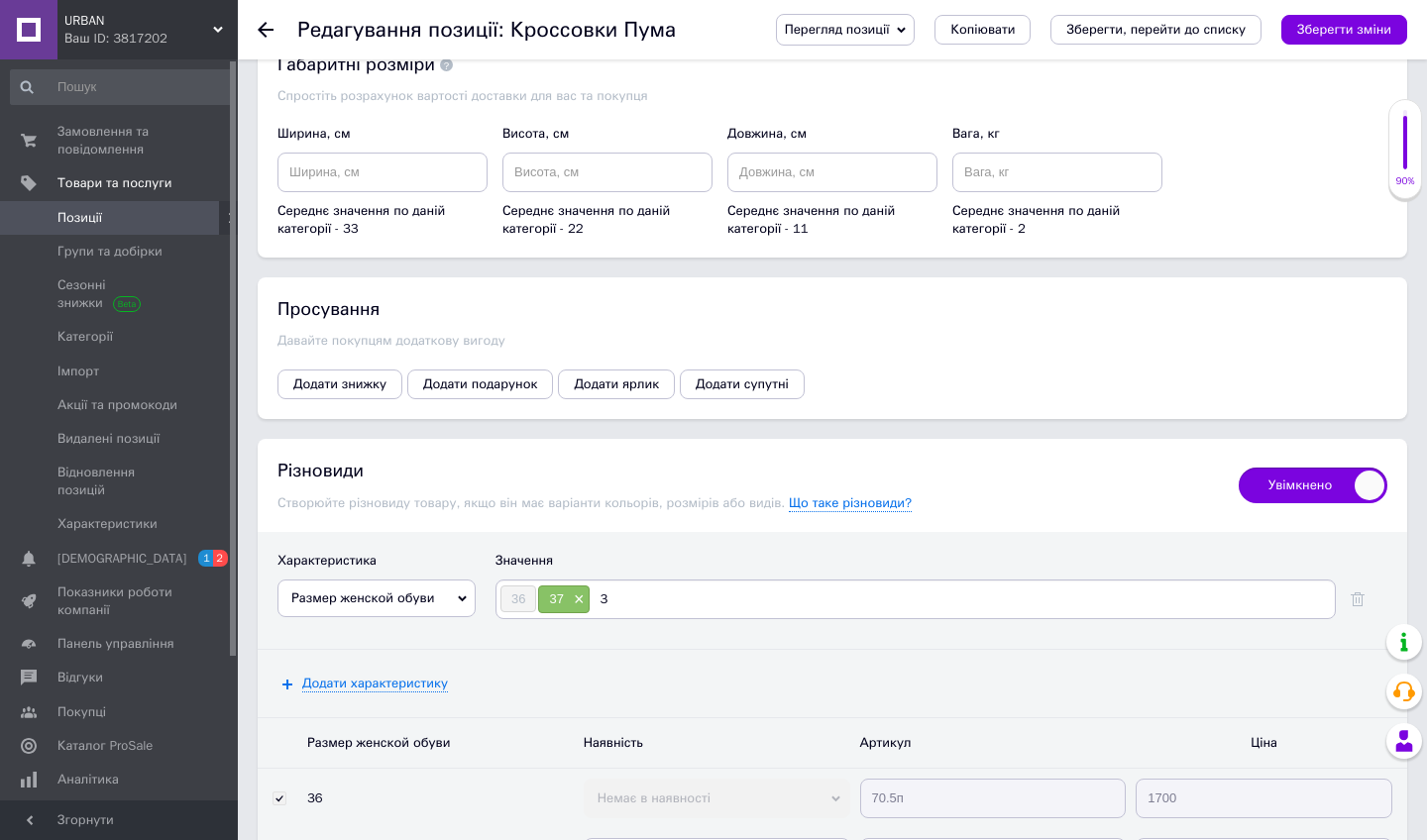 type on "38" 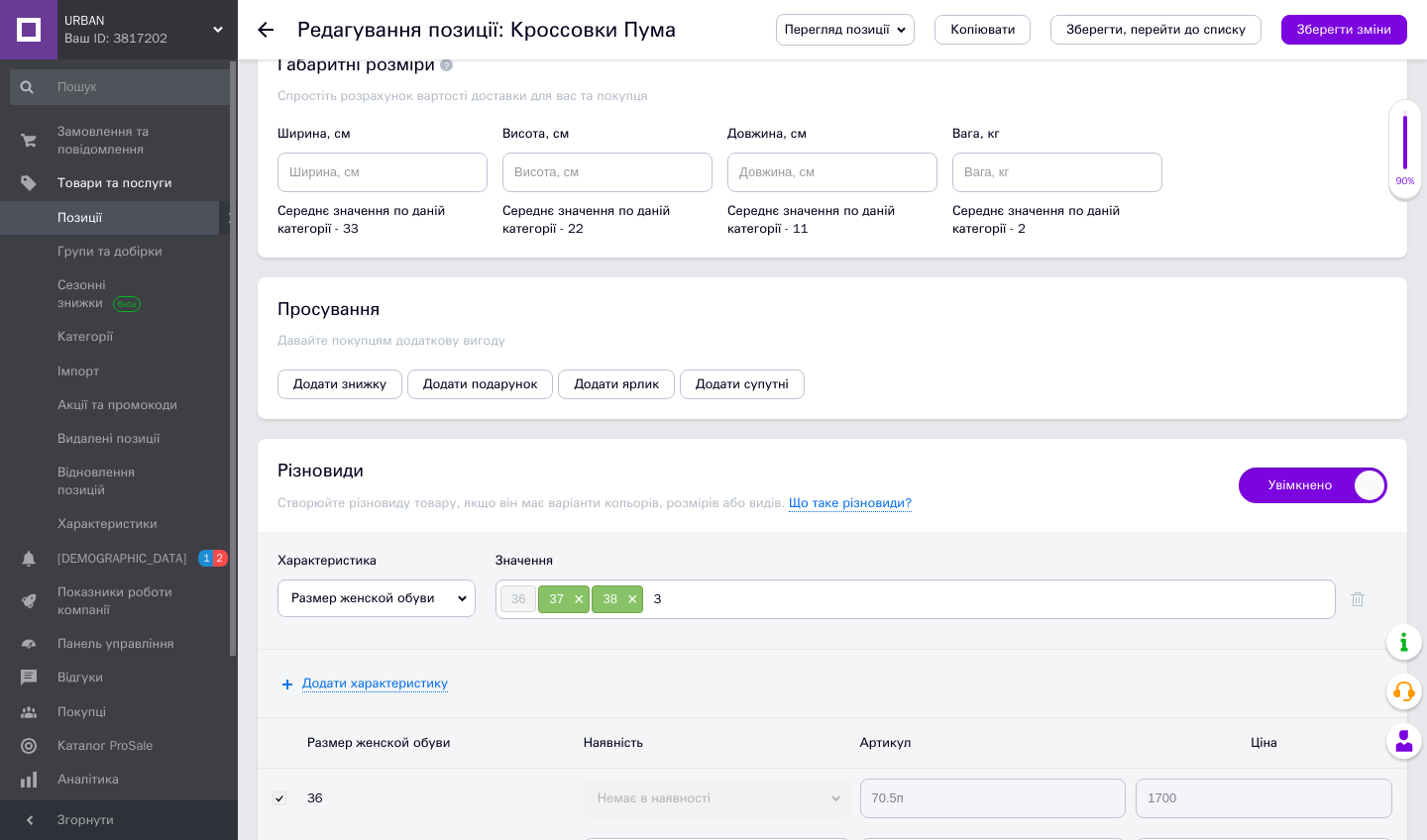 type on "39" 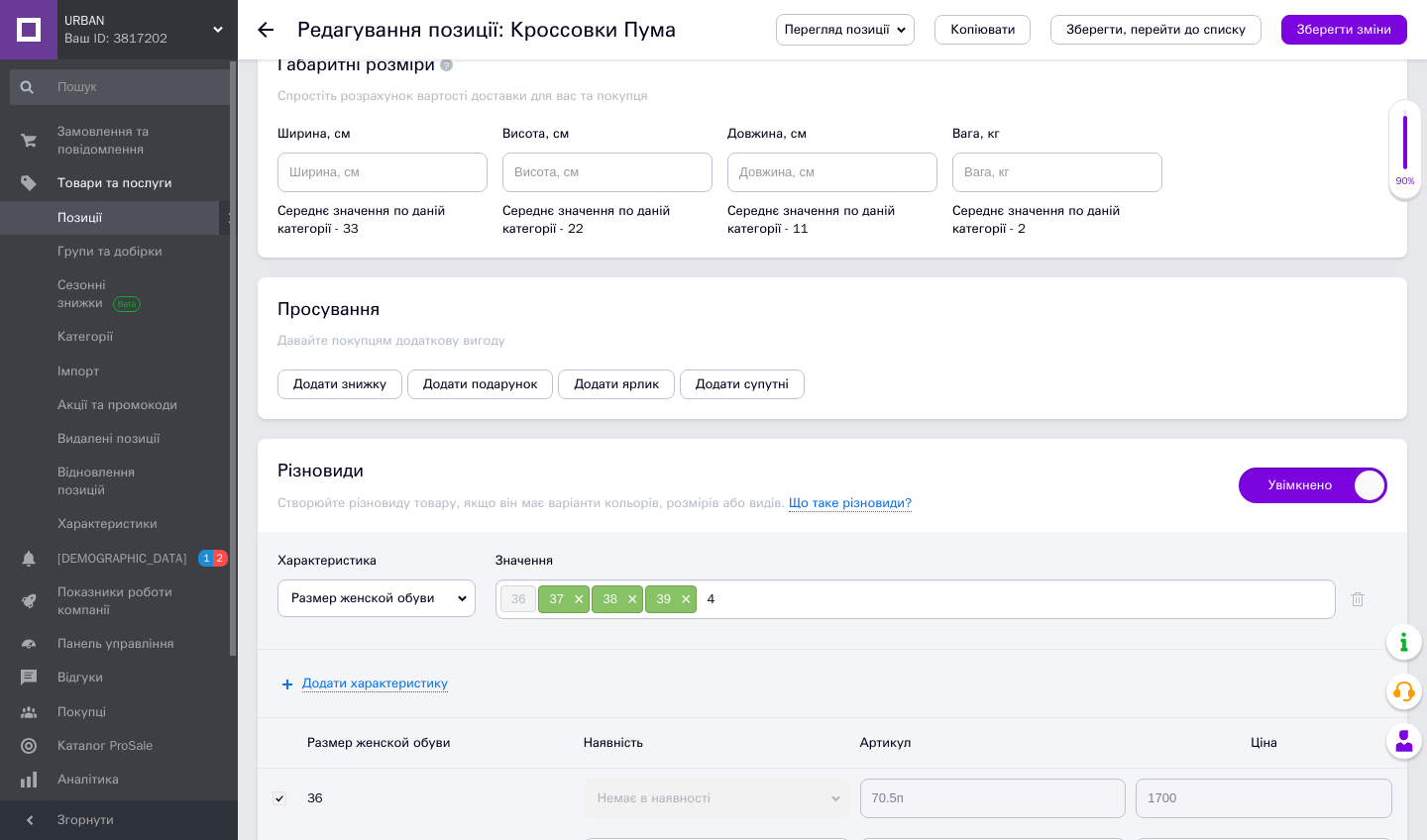 type on "40" 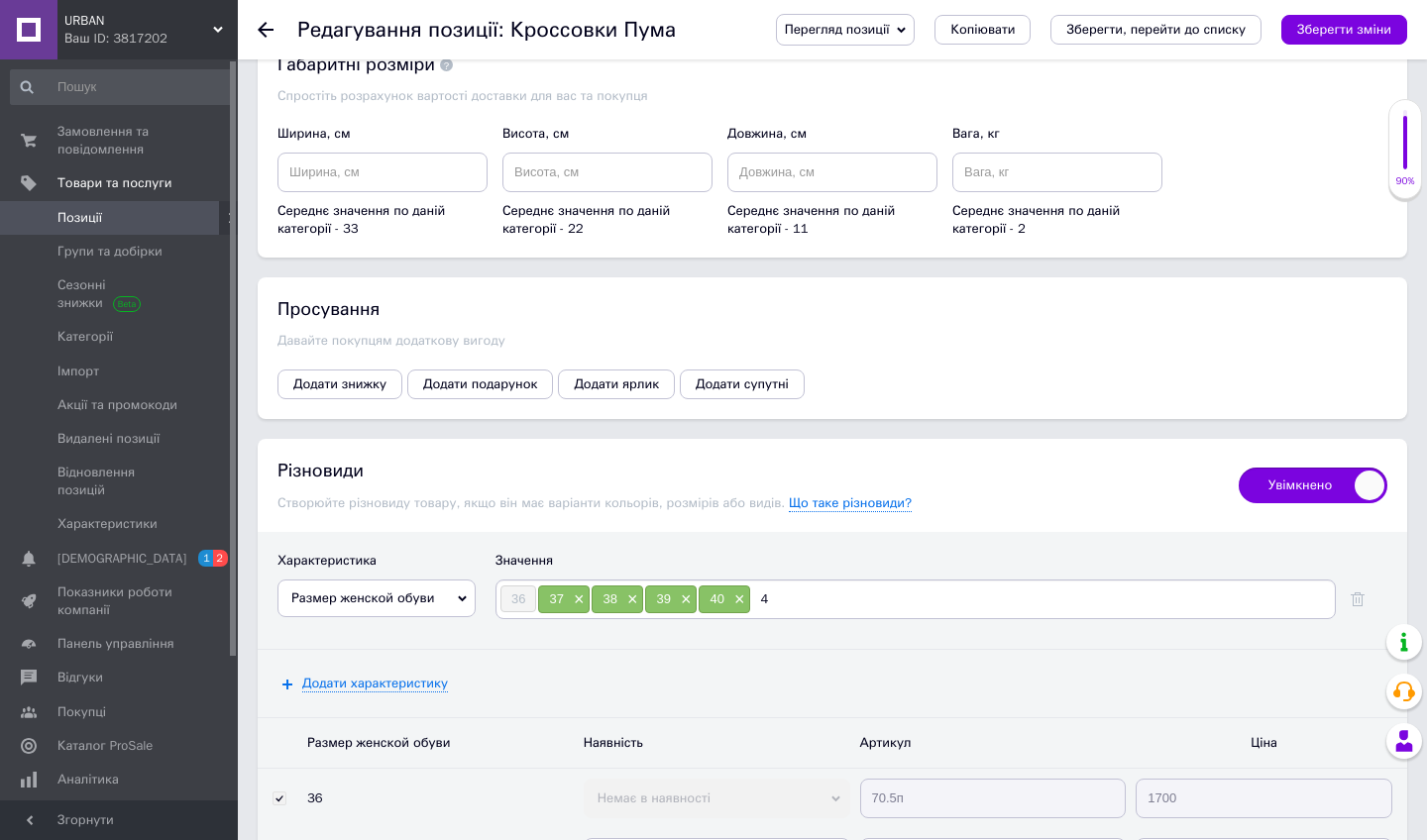 type on "41" 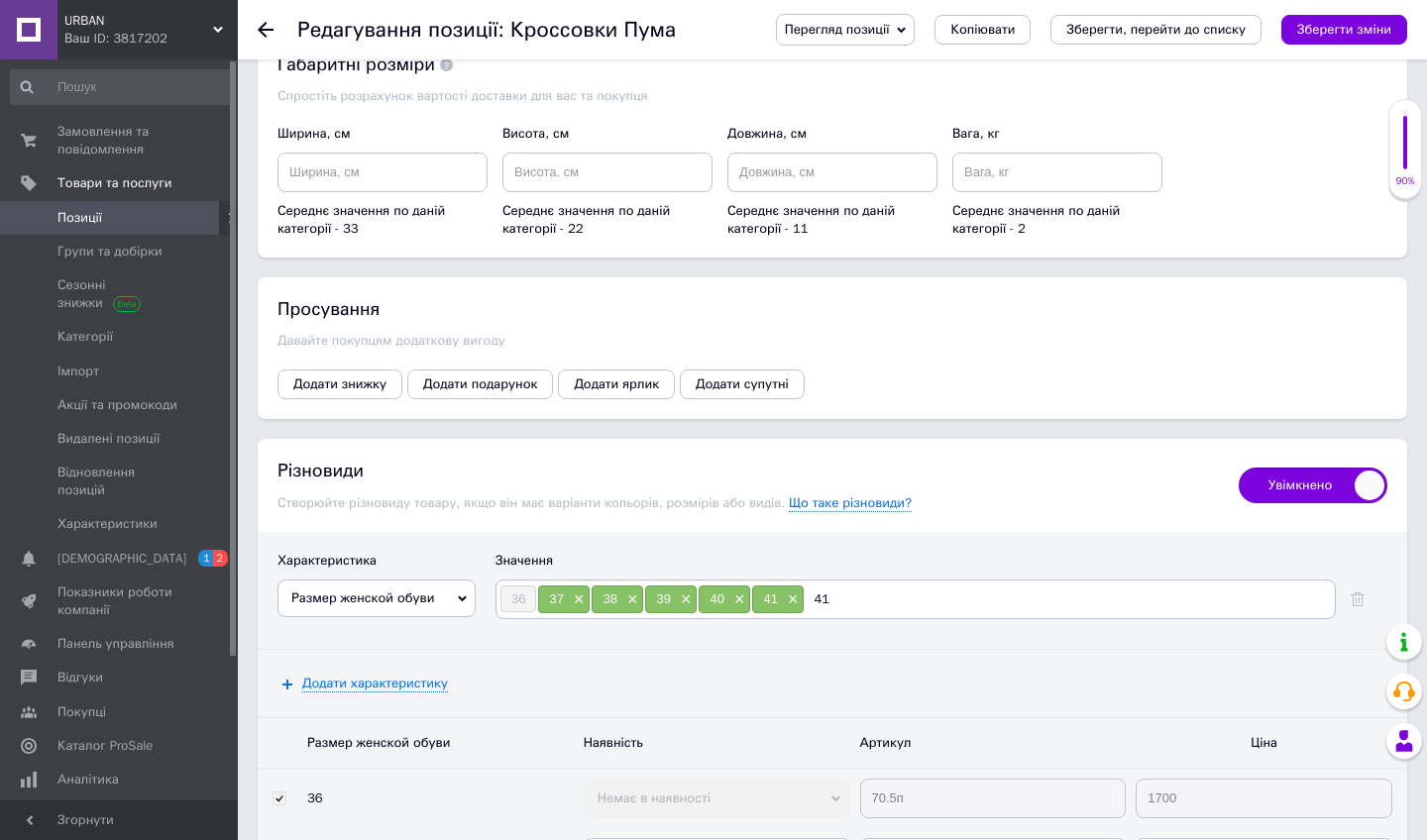type 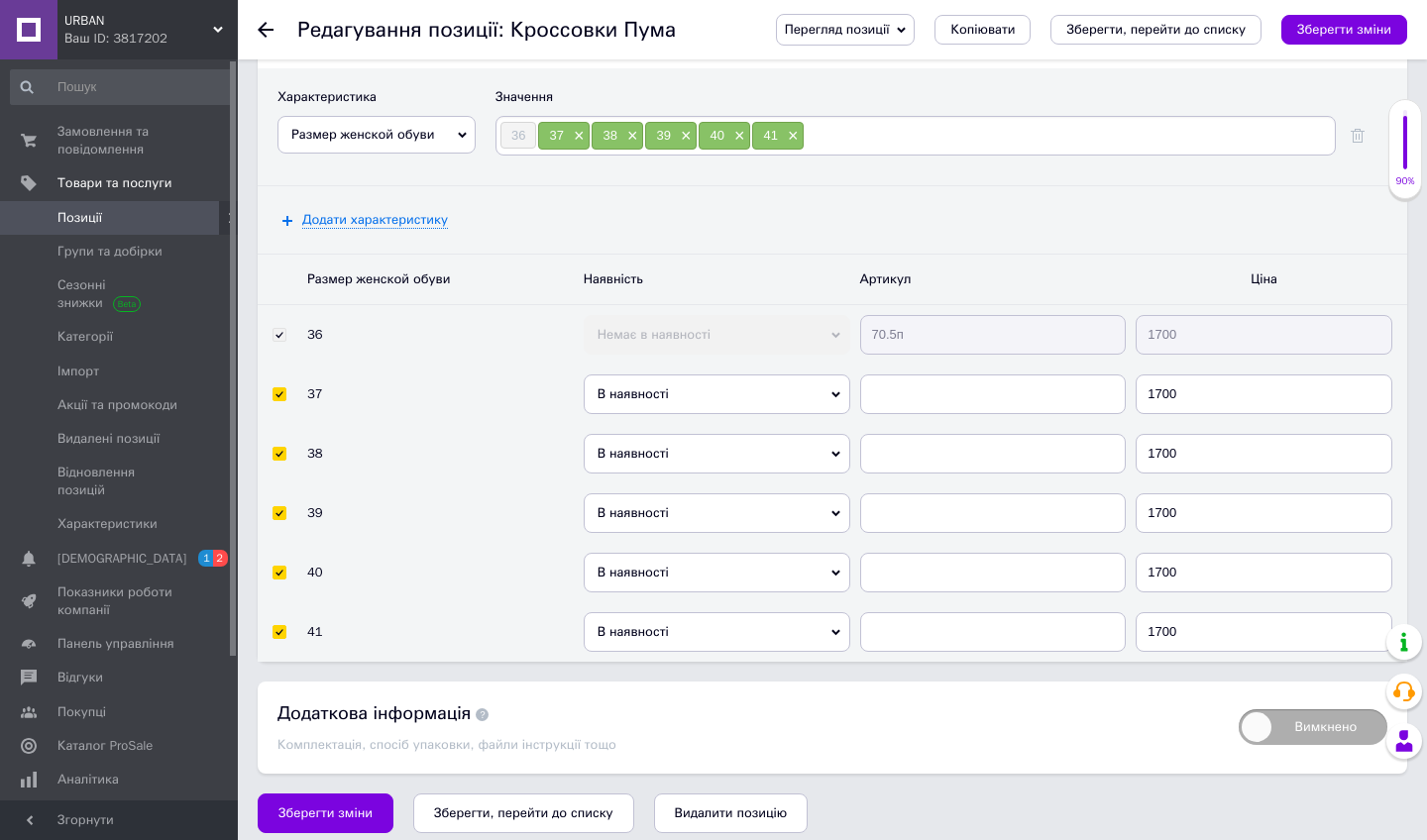 scroll, scrollTop: 2870, scrollLeft: 0, axis: vertical 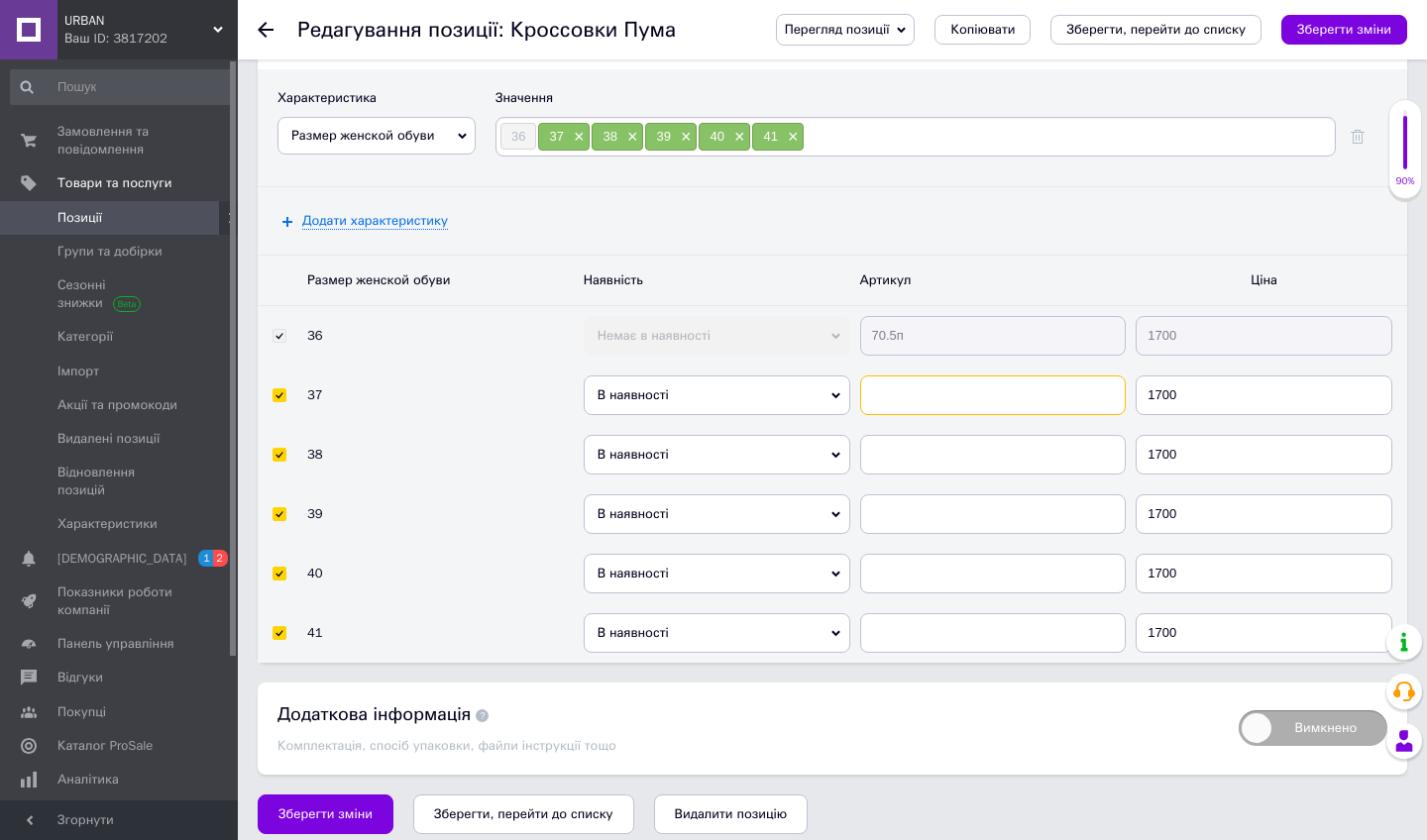click at bounding box center (993, 395) 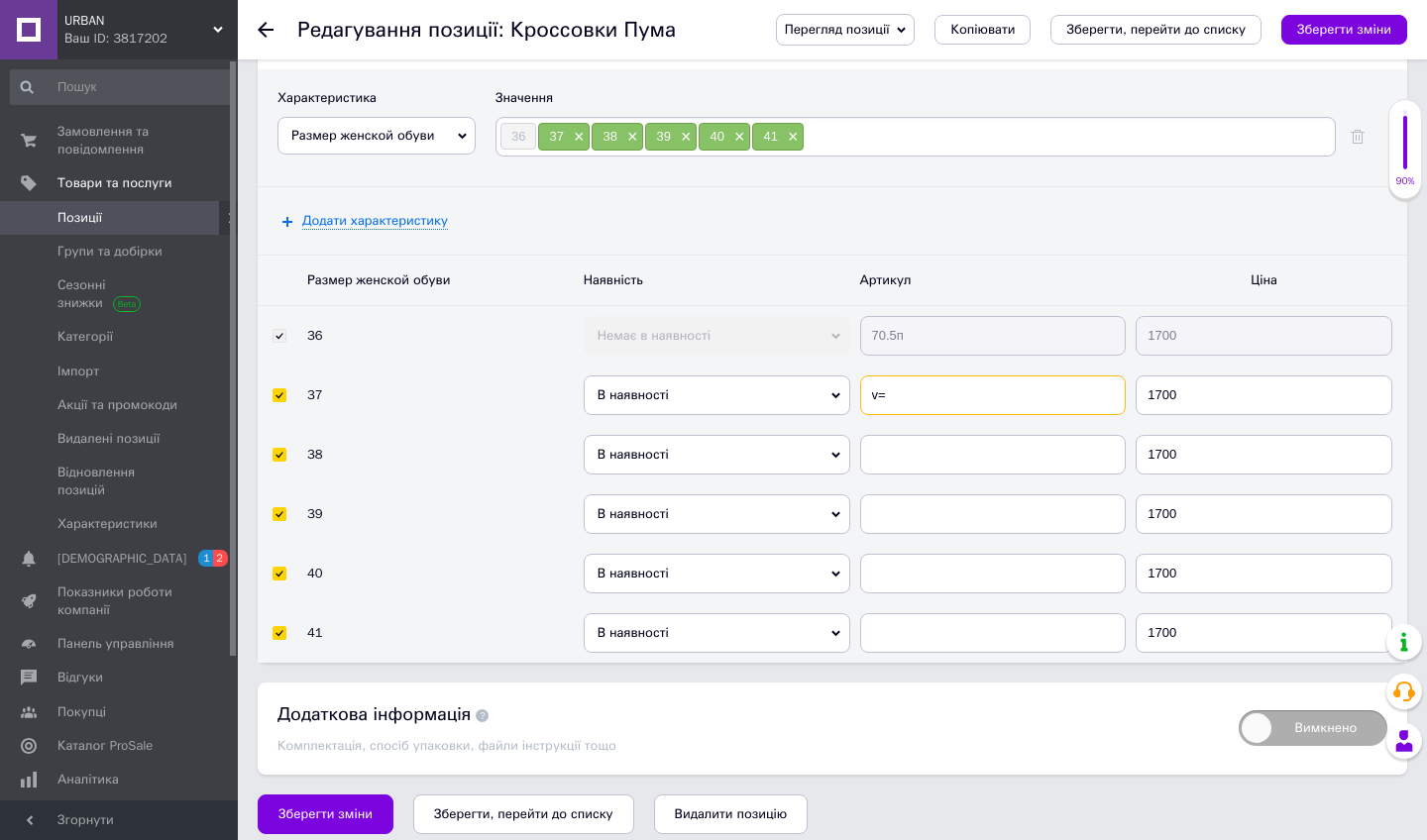paste on "Sg$5tF8n" 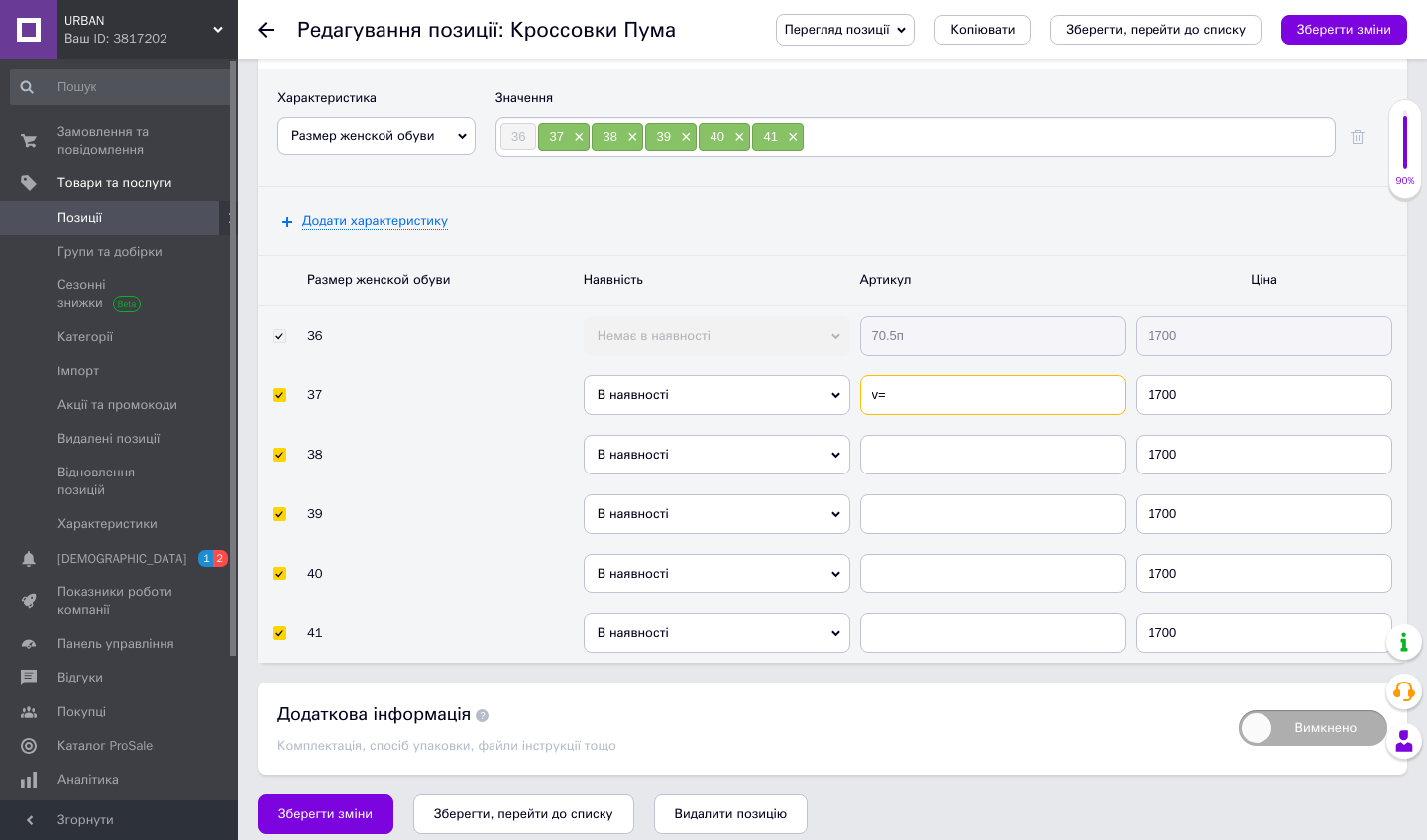 type on "v" 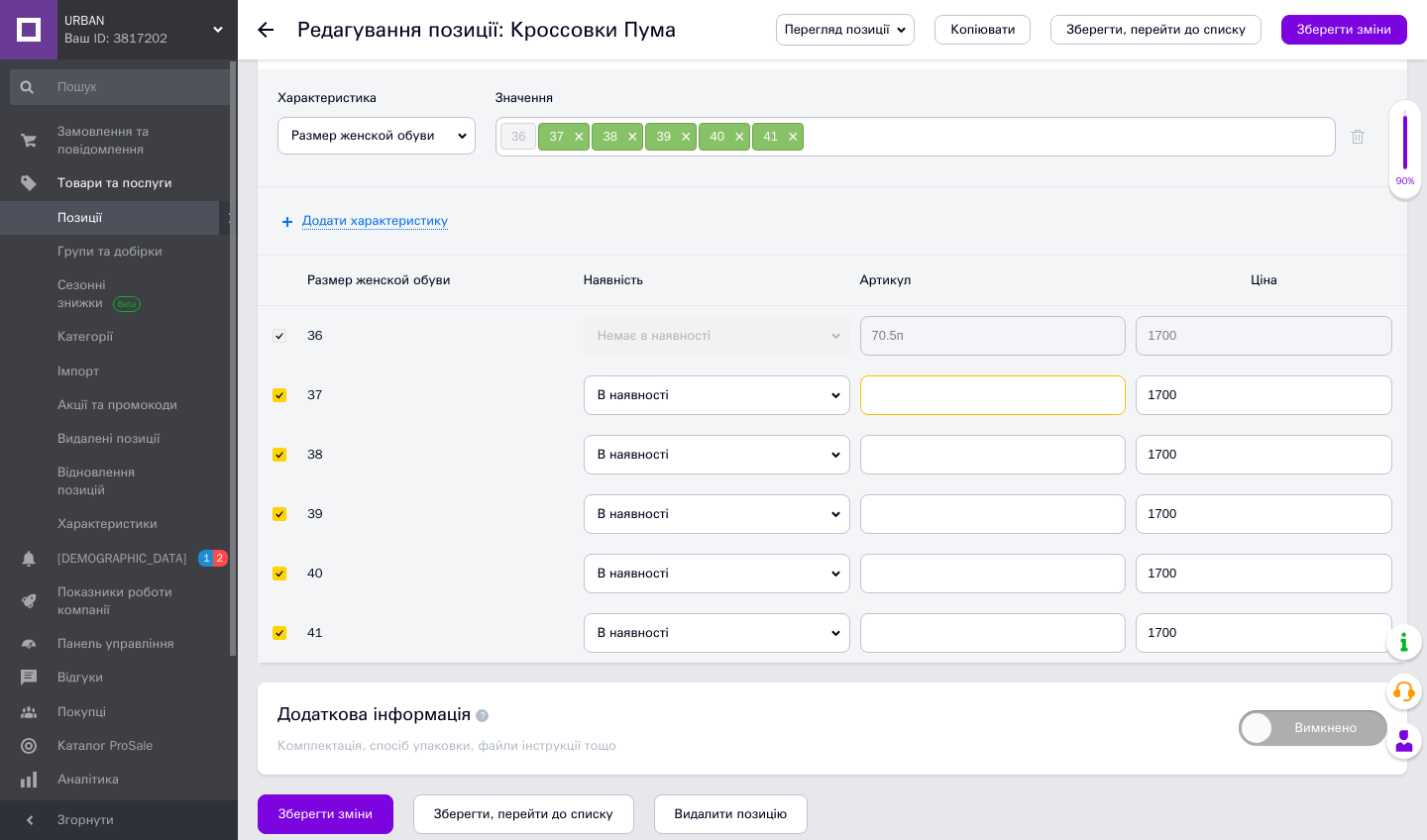 click at bounding box center (993, 395) 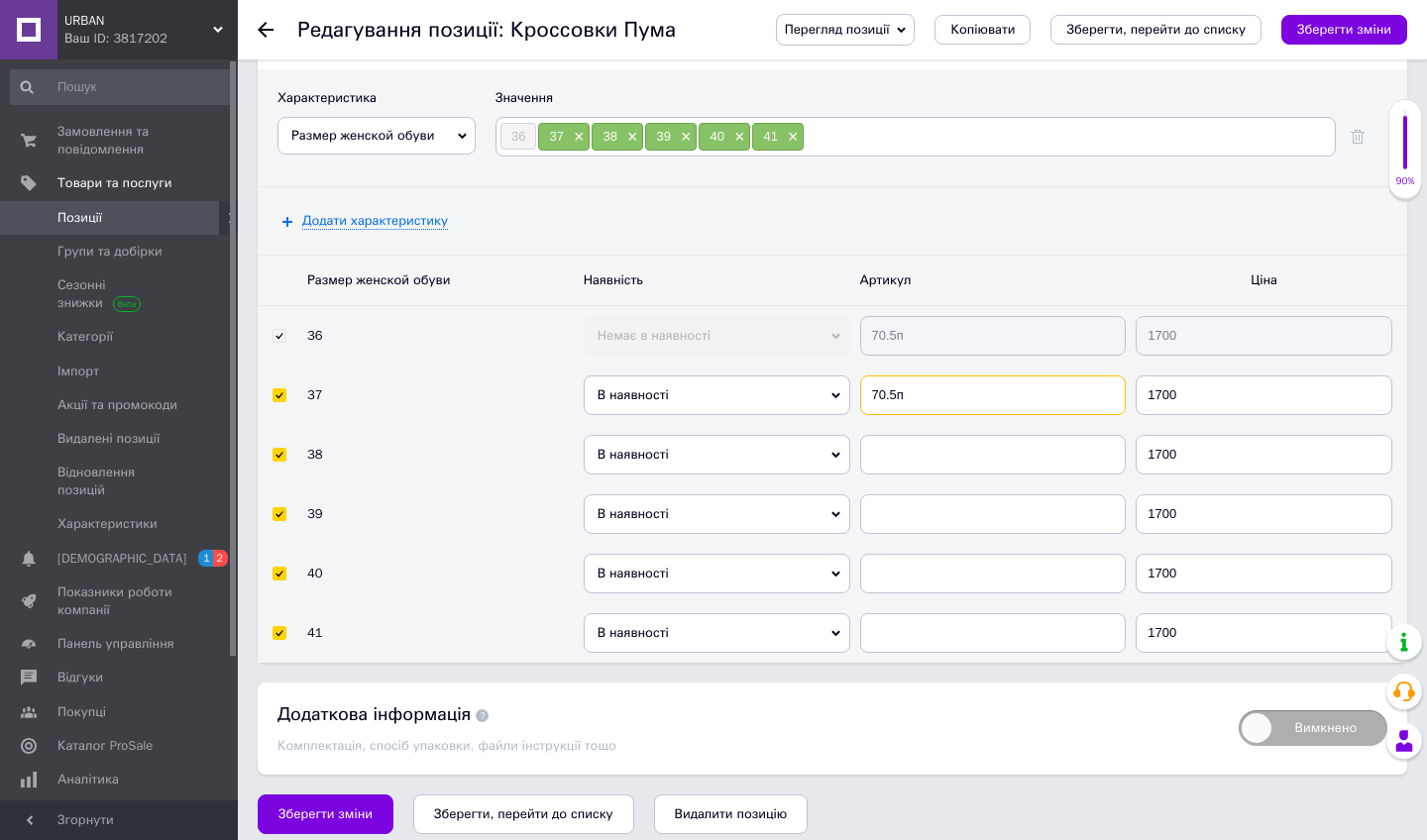 type on "70.5п" 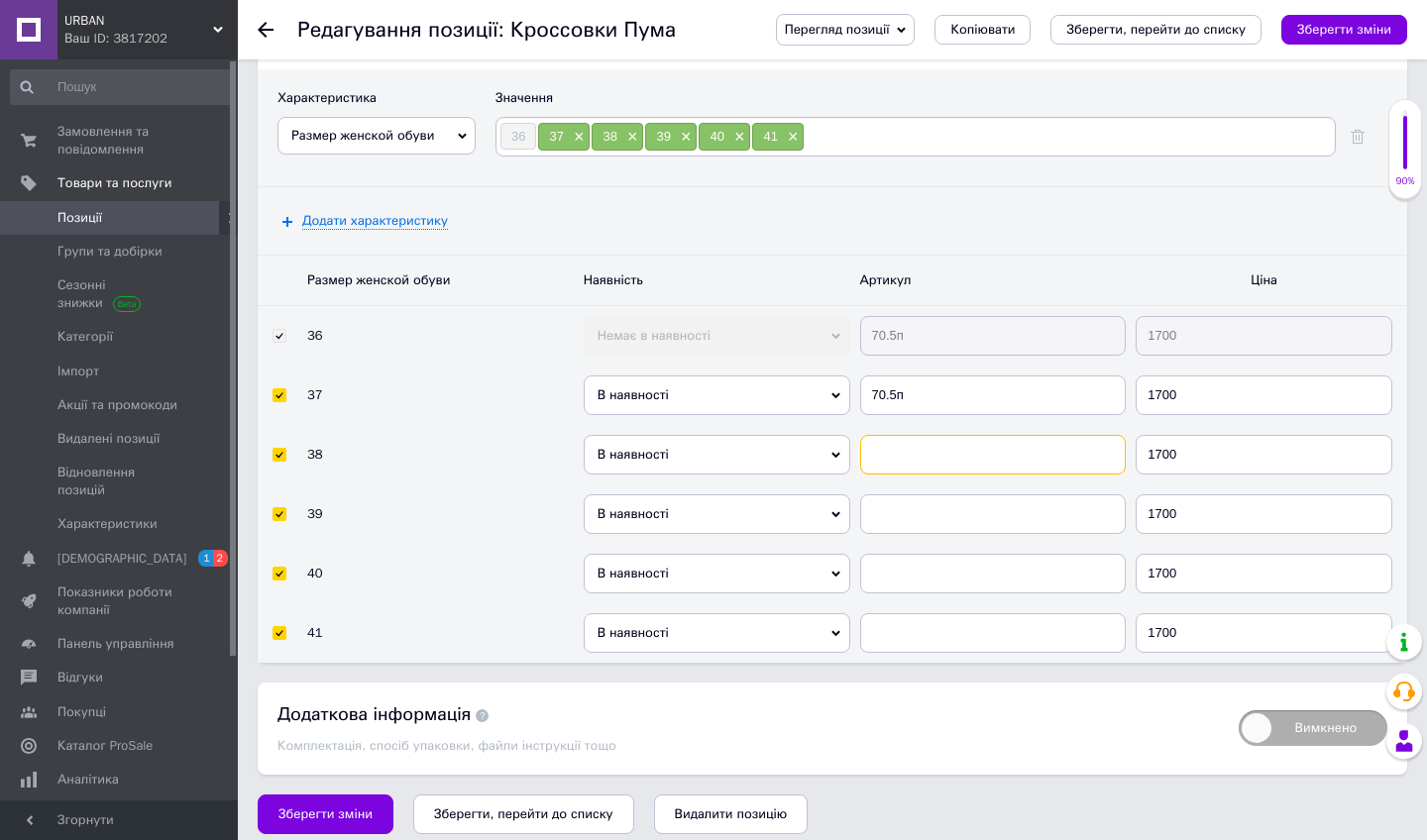 click at bounding box center (993, 455) 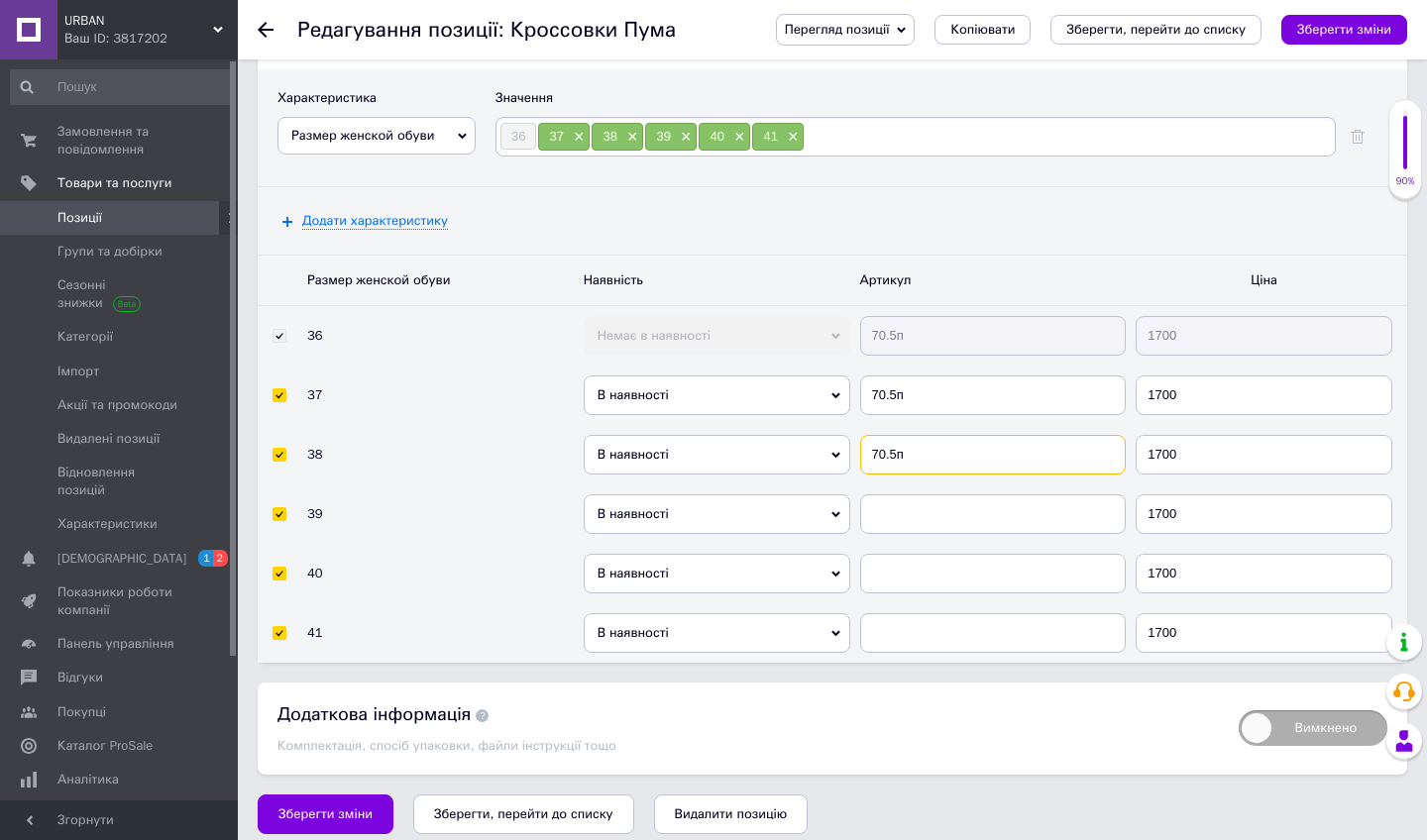 type on "70.5п" 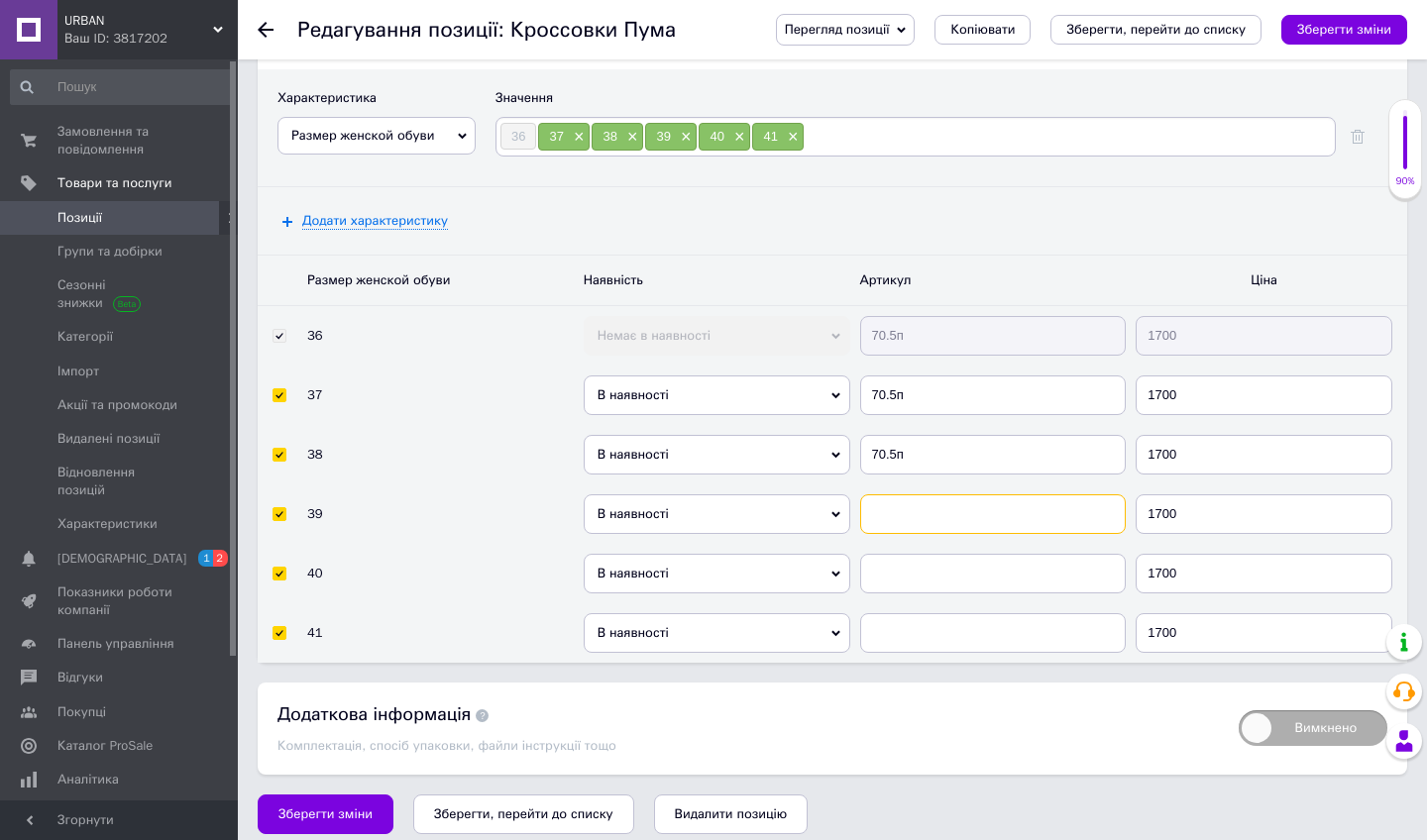 click at bounding box center [993, 514] 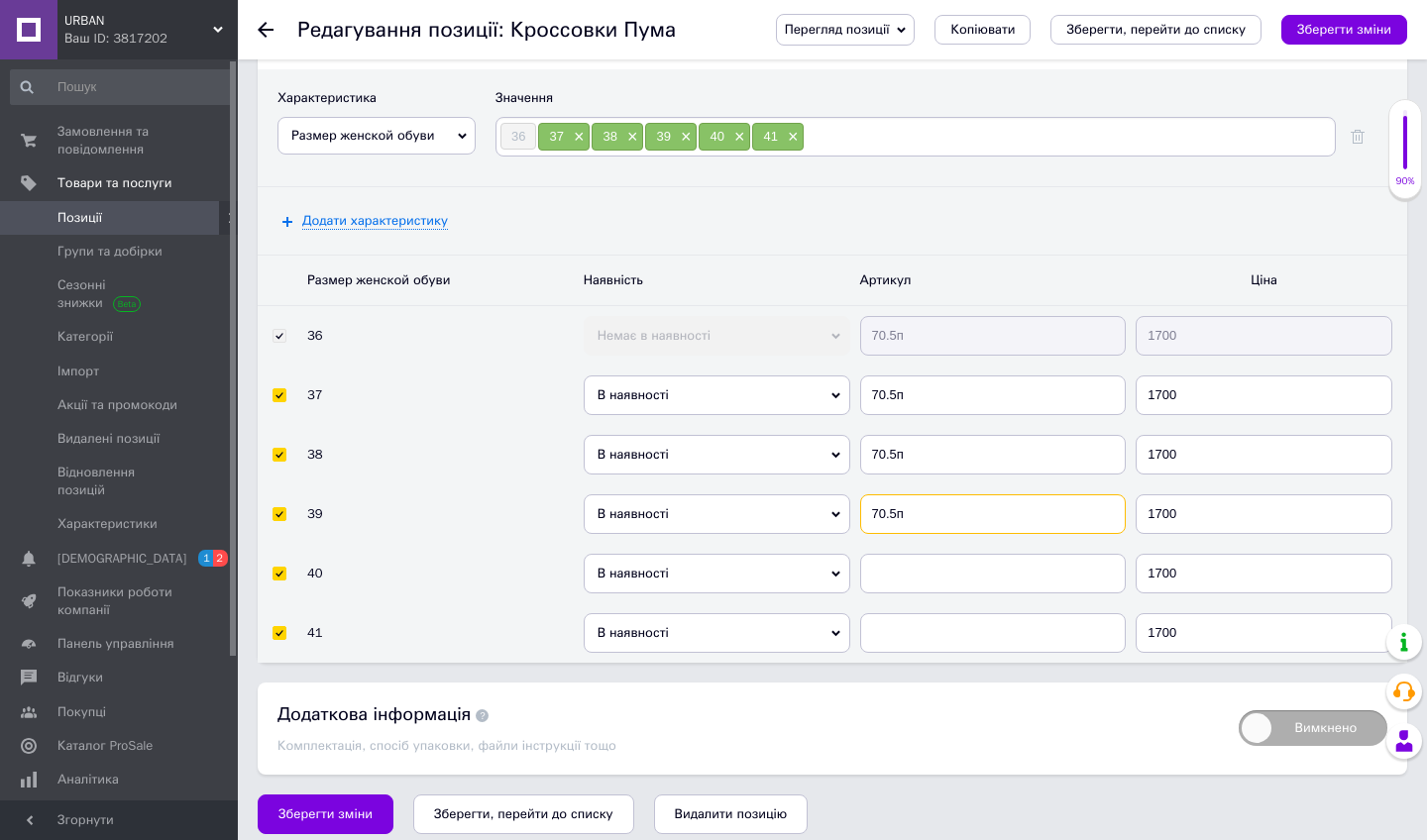 type on "70.5п" 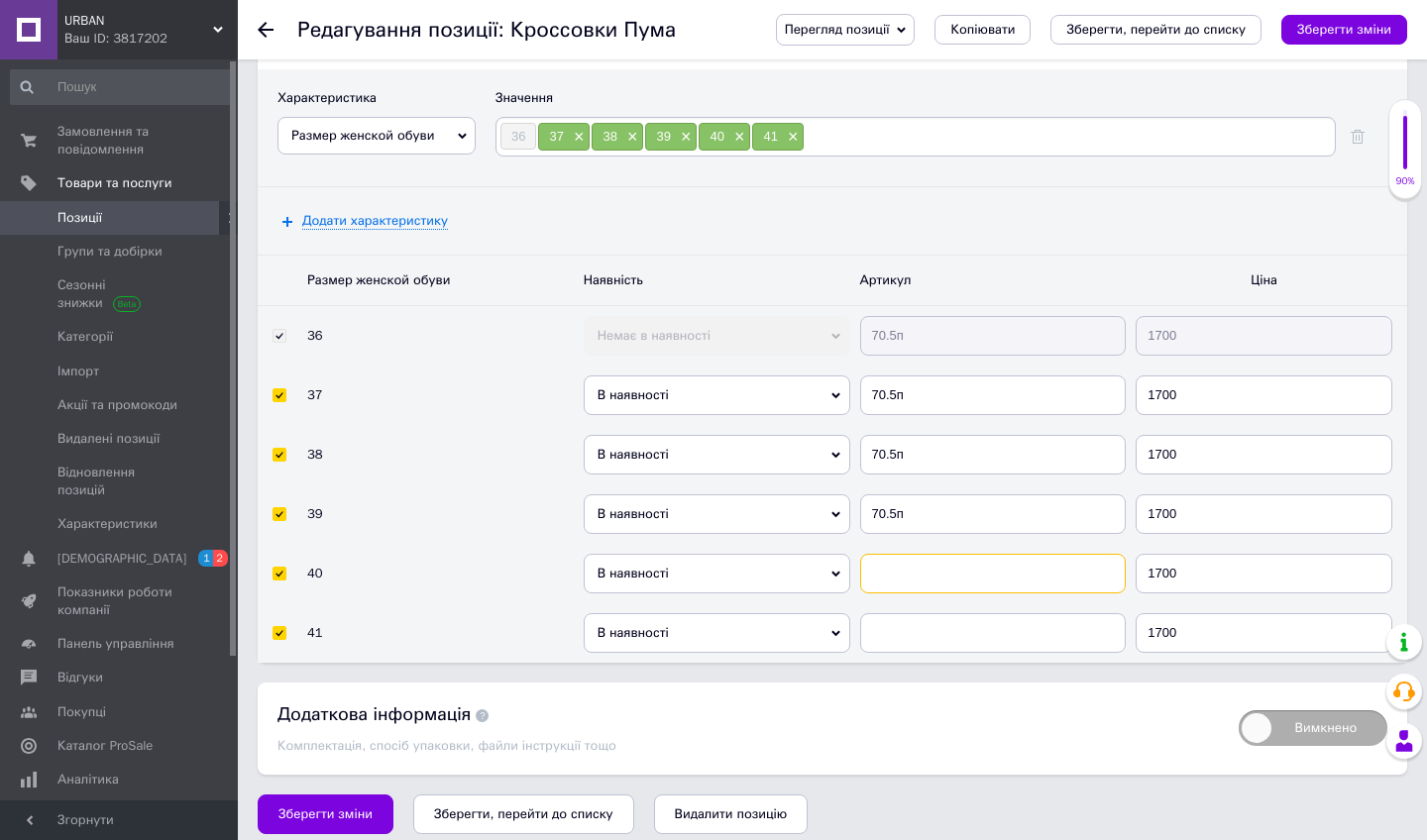 click at bounding box center (993, 574) 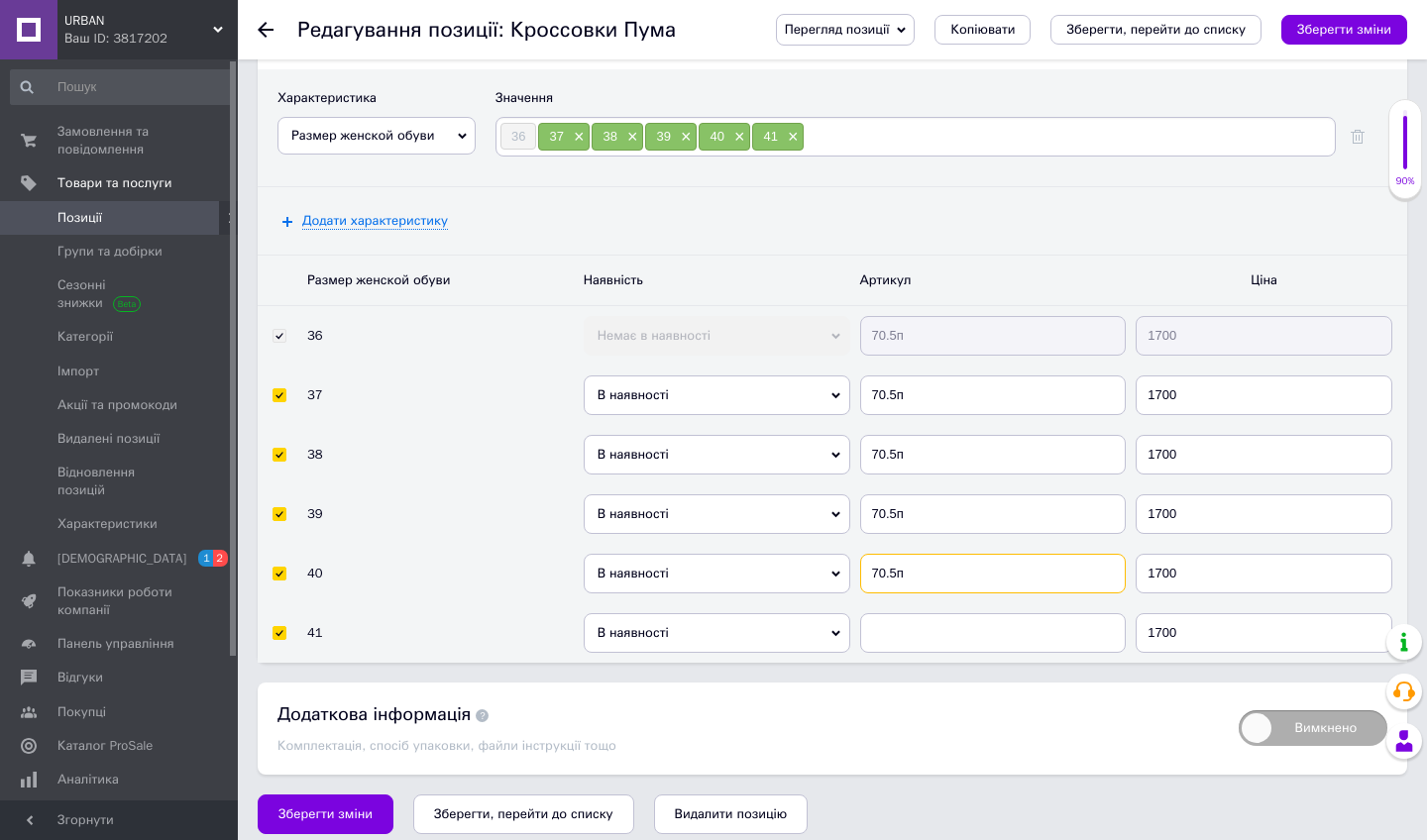 type on "70.5п" 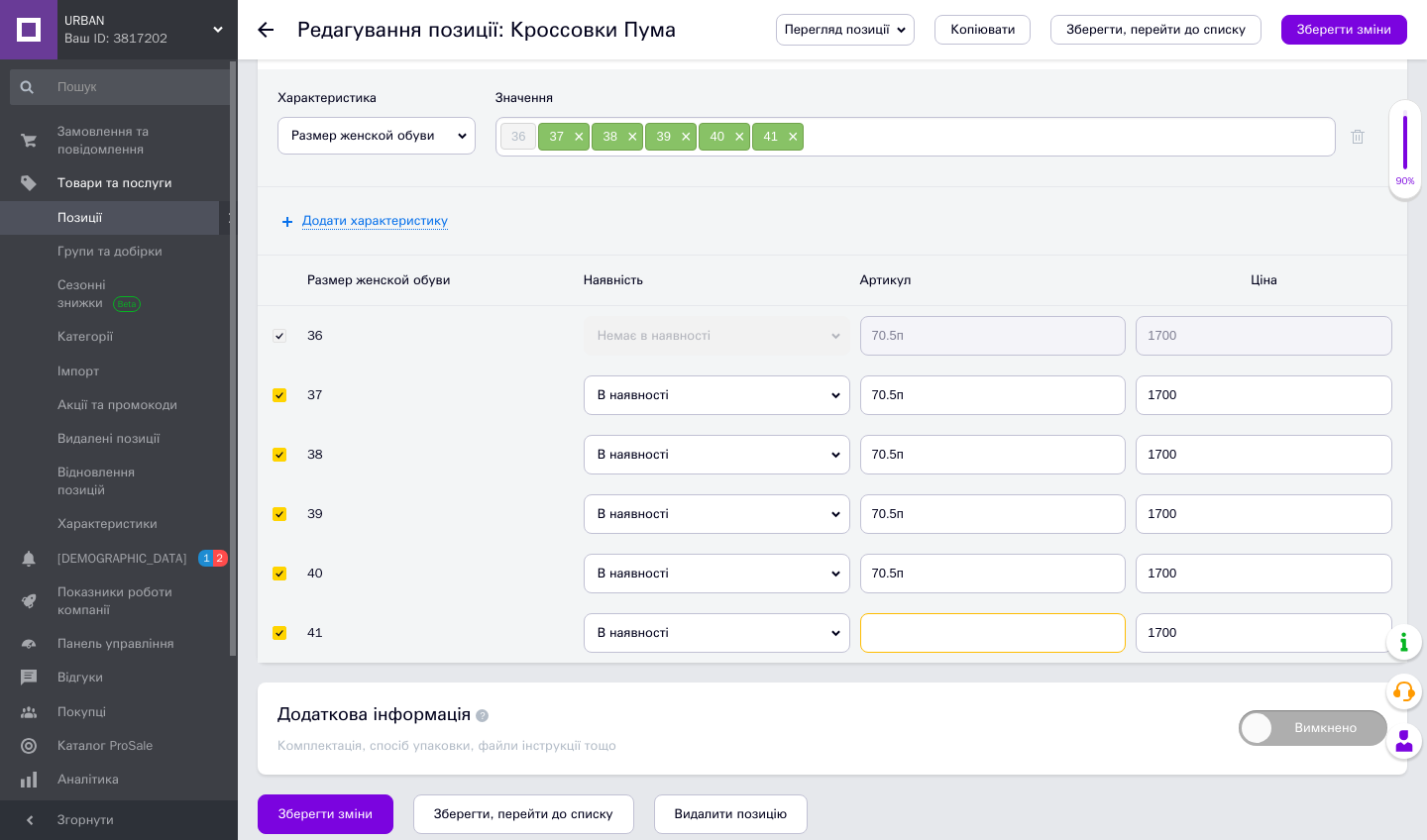 click at bounding box center (993, 633) 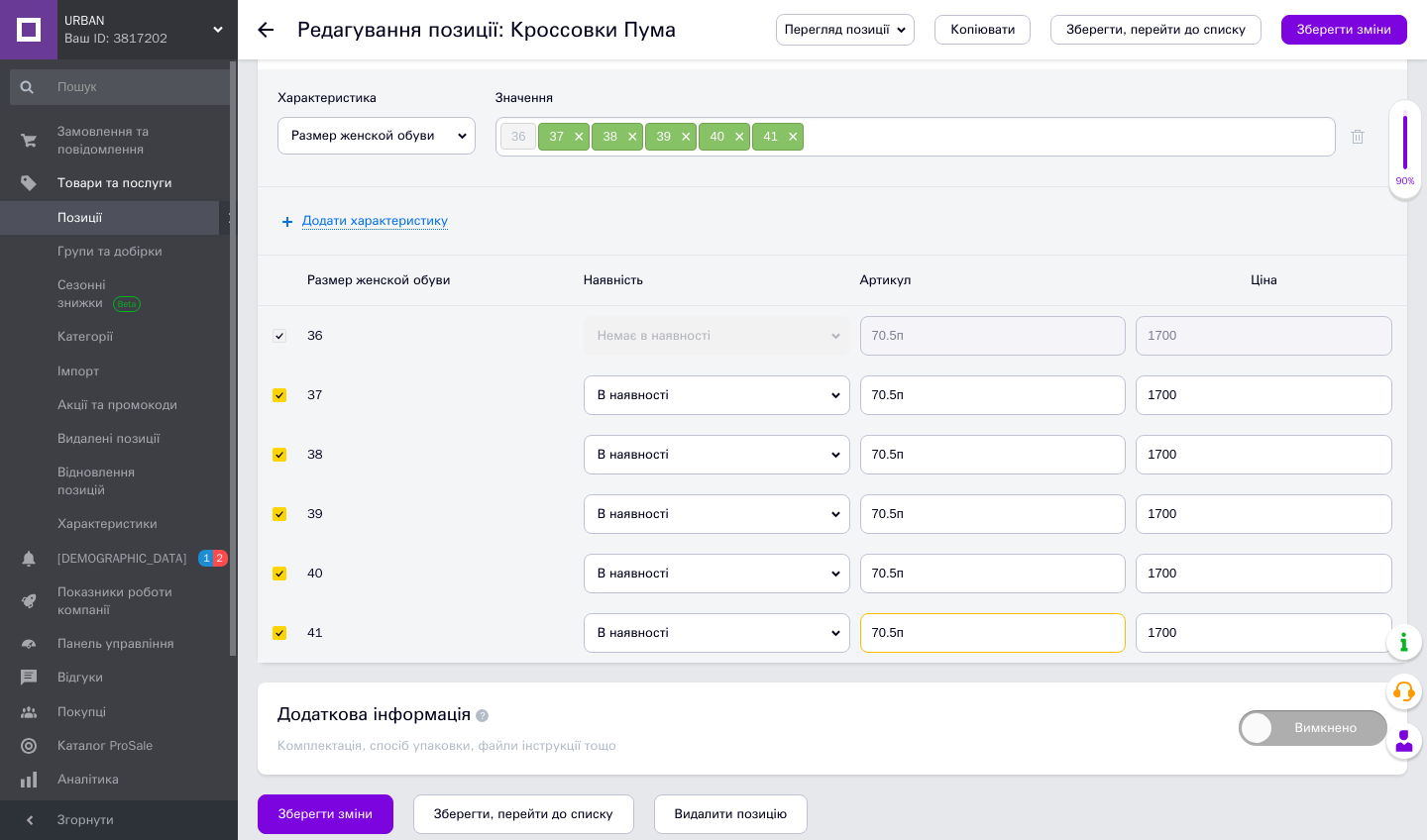 type on "70.5п" 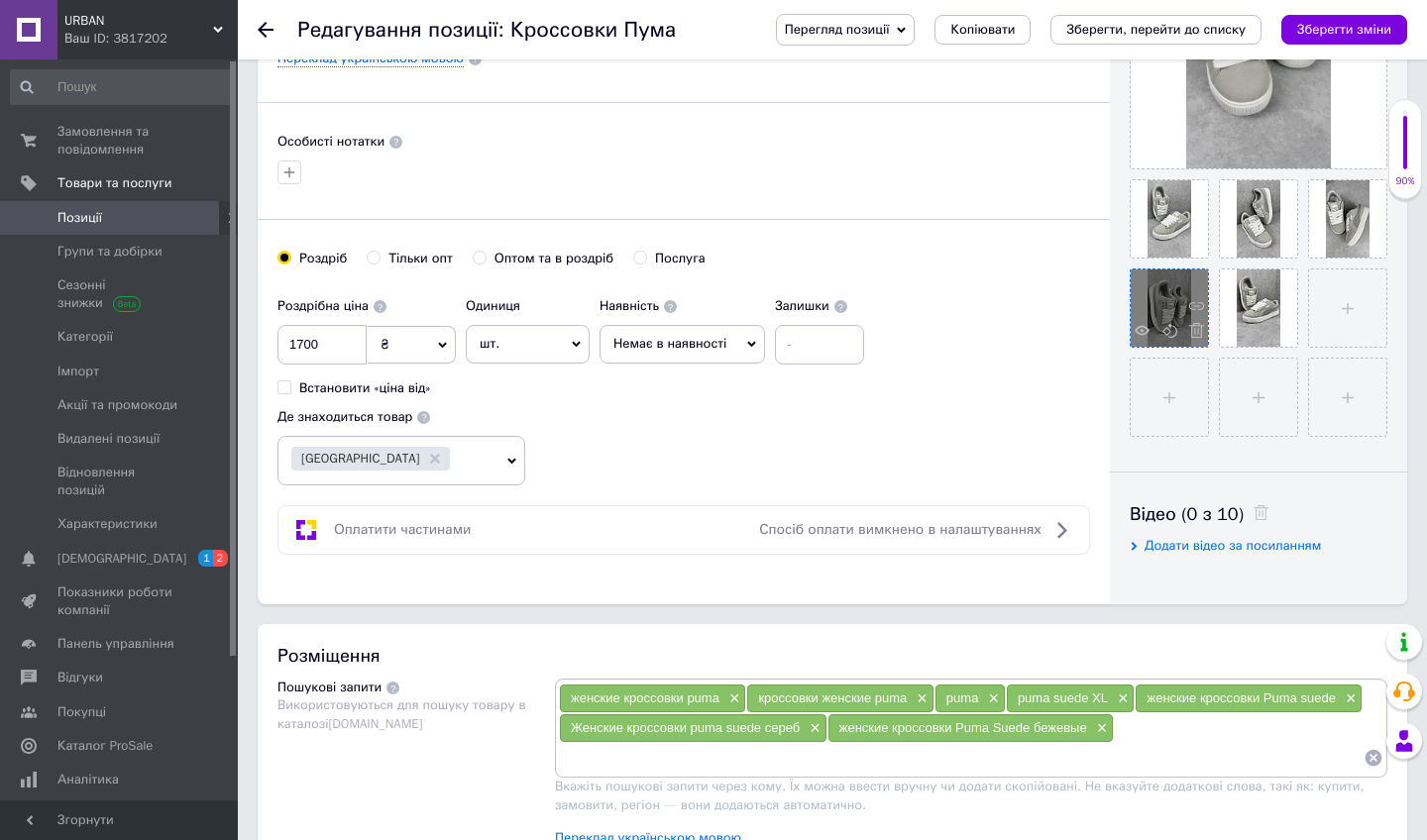 scroll, scrollTop: 567, scrollLeft: 0, axis: vertical 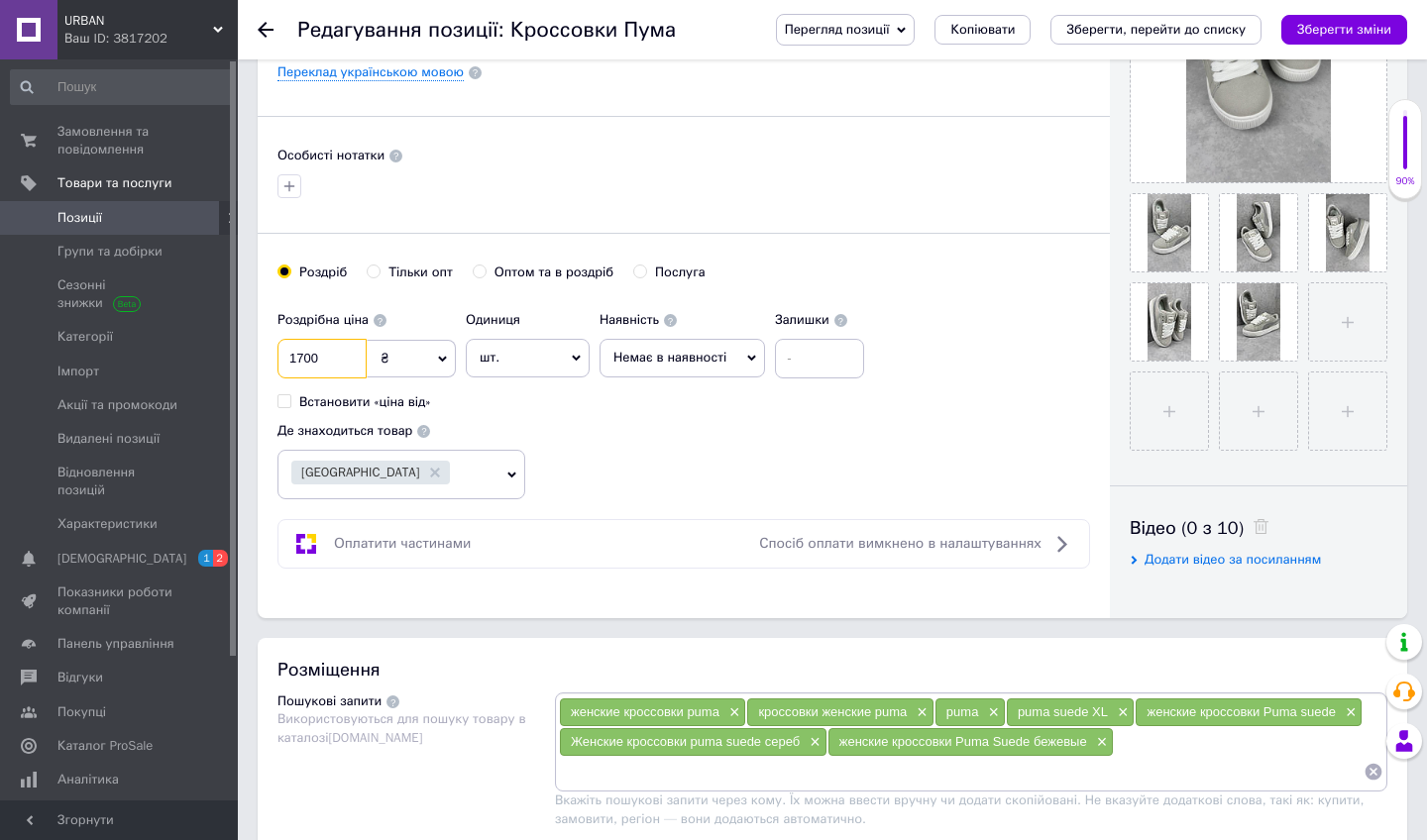 click on "1700" at bounding box center (322, 359) 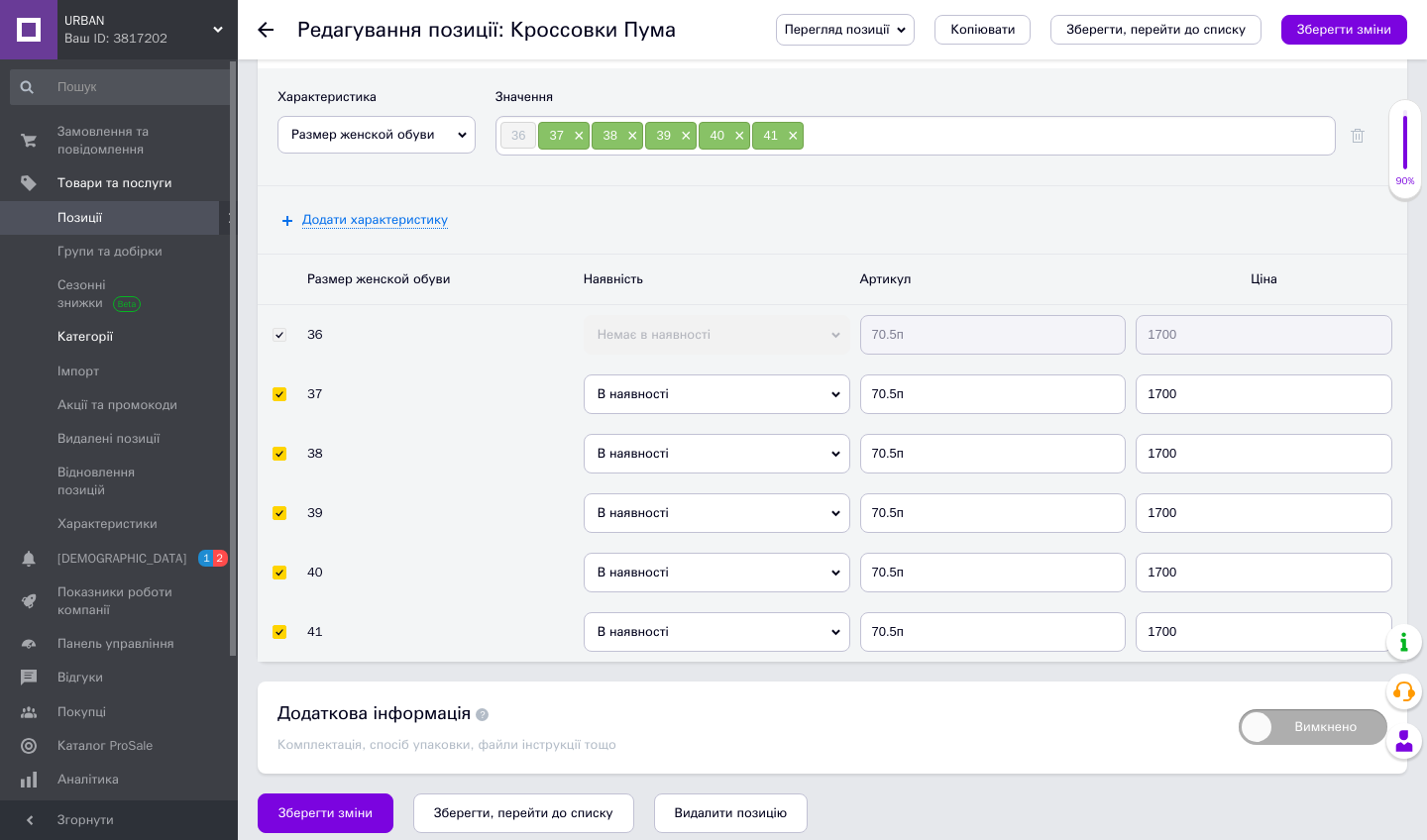scroll, scrollTop: 2870, scrollLeft: 0, axis: vertical 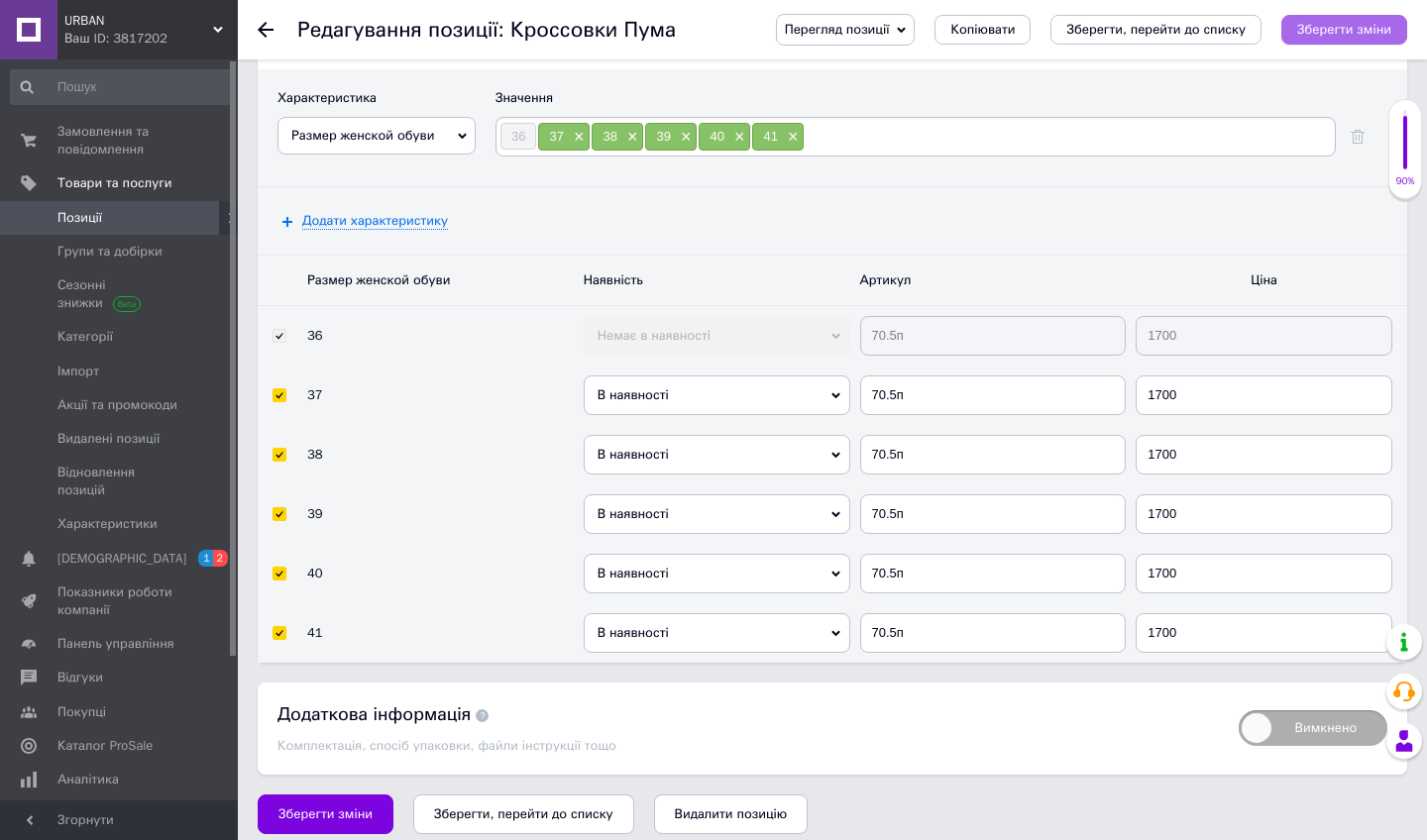 type on "1750" 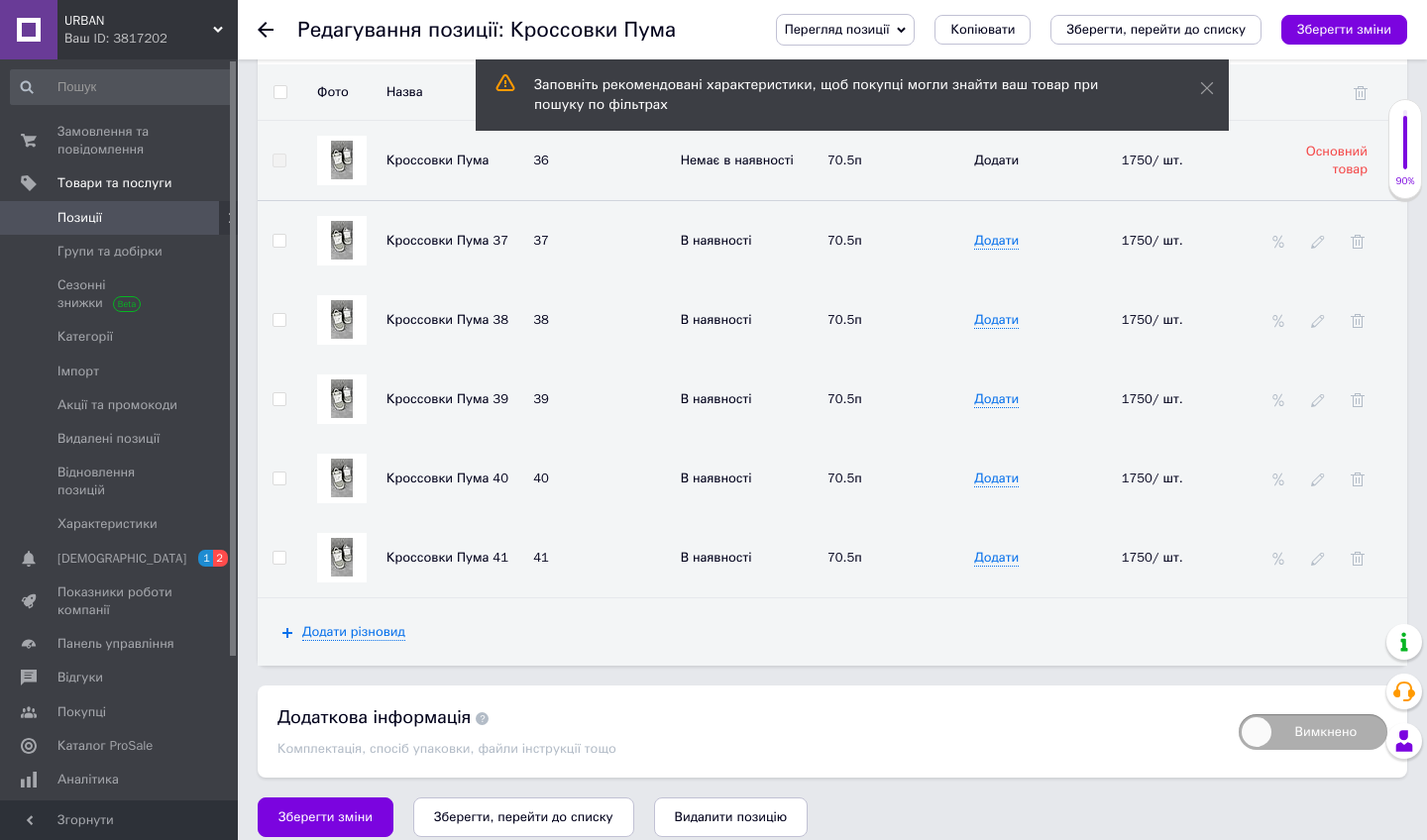 scroll, scrollTop: 2821, scrollLeft: 0, axis: vertical 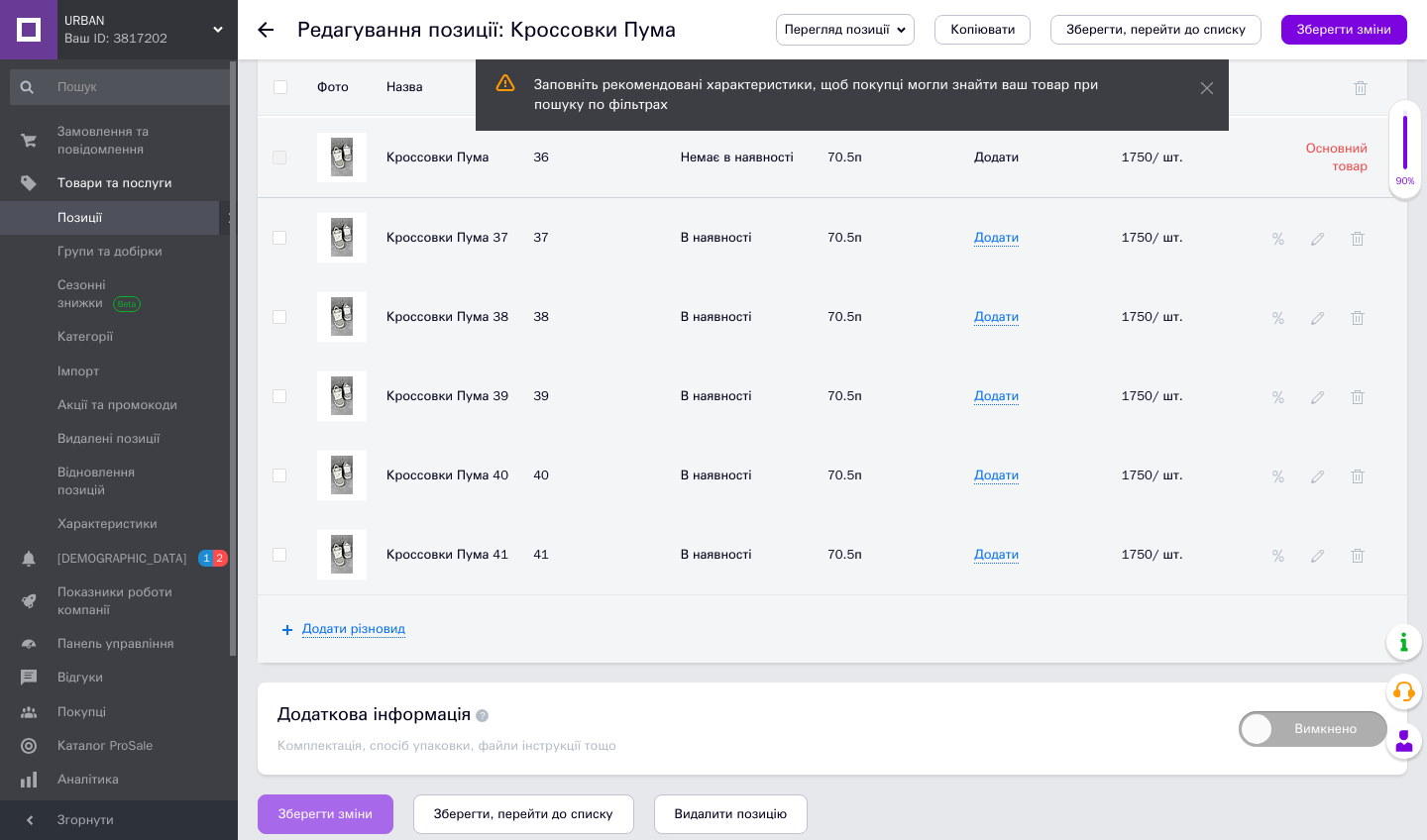 click on "Зберегти зміни" at bounding box center (325, 814) 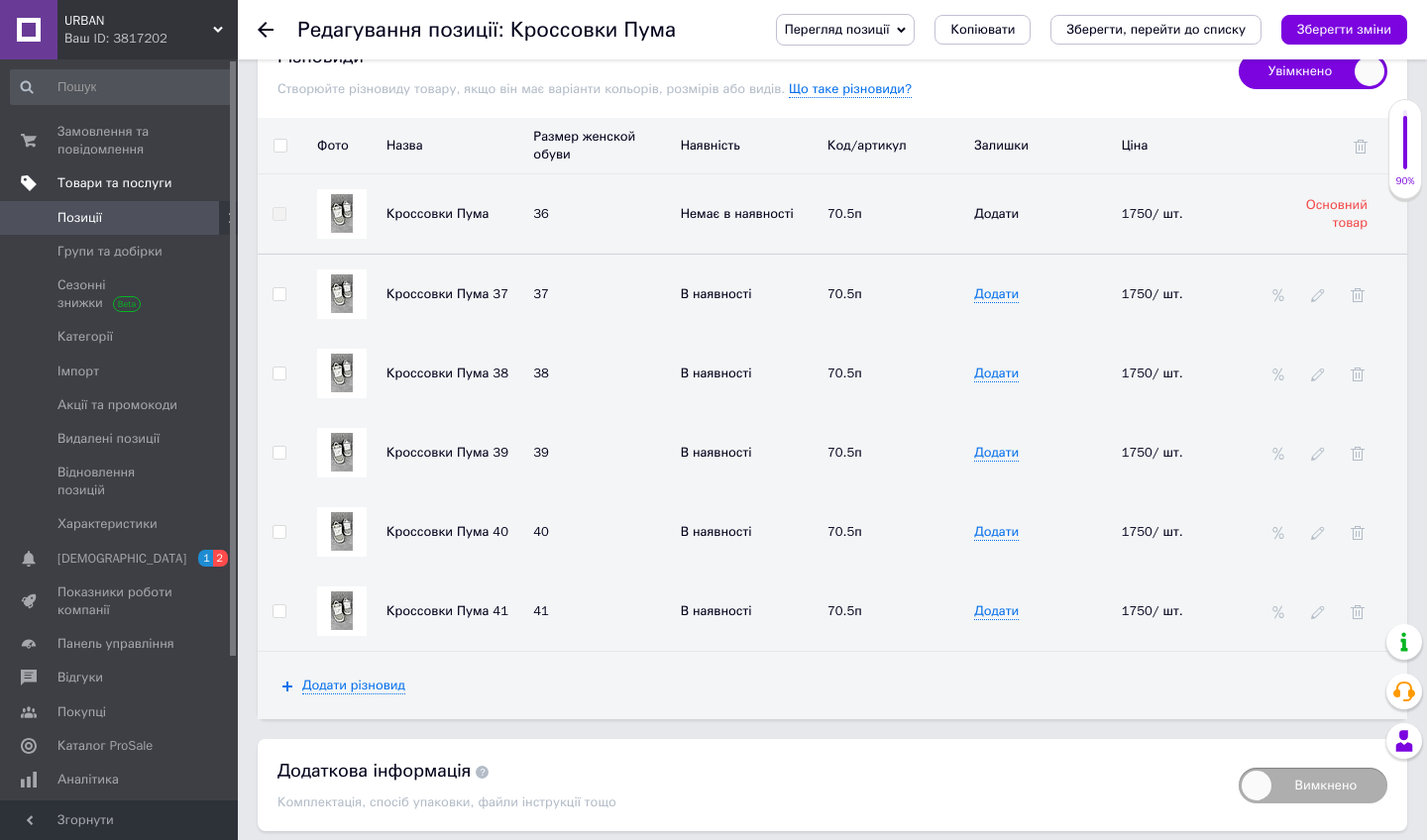 click on "Товари та послуги" at bounding box center [114, 183] 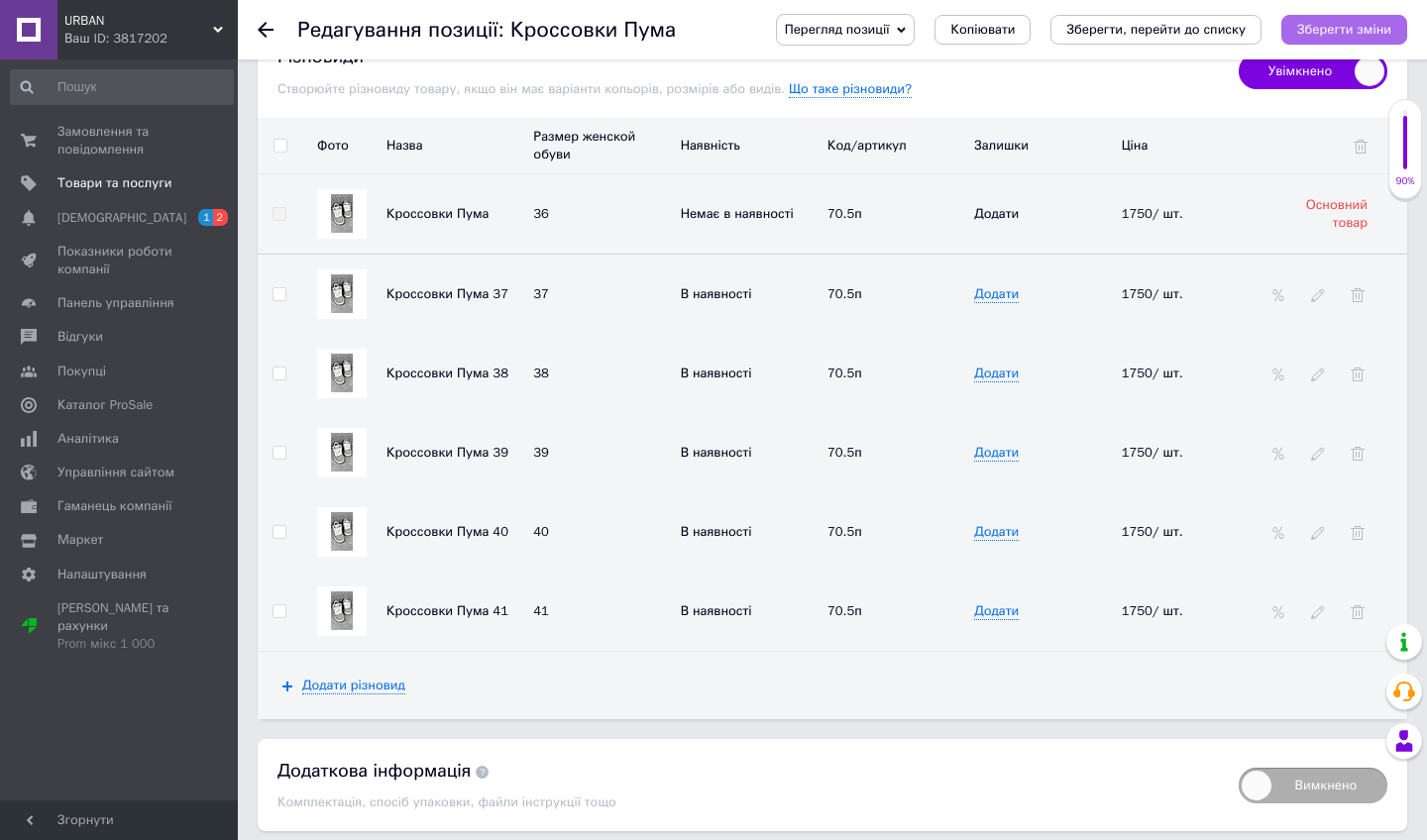 click on "Зберегти зміни" at bounding box center (1344, 30) 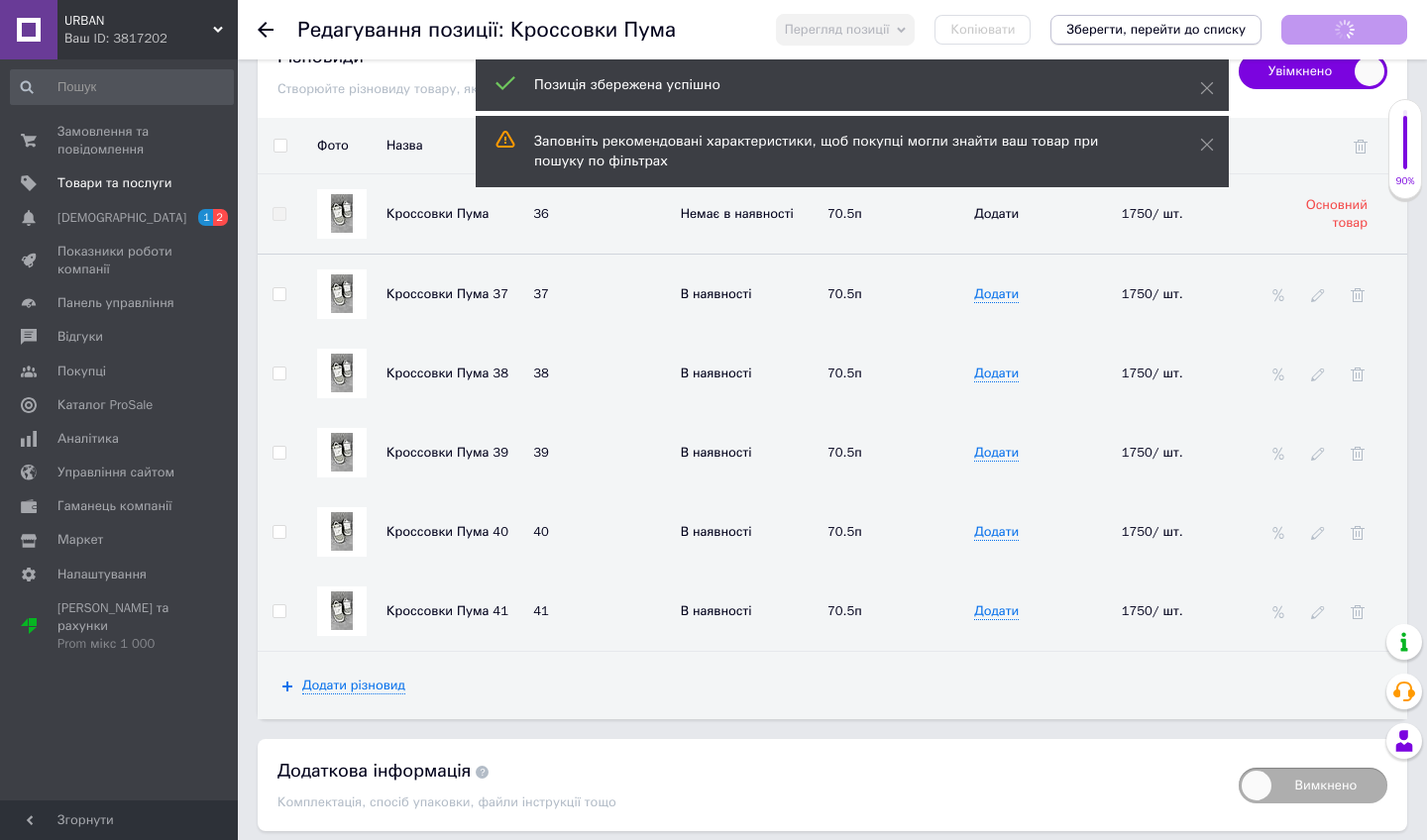 click on "Зберегти, перейти до списку" at bounding box center [1155, 29] 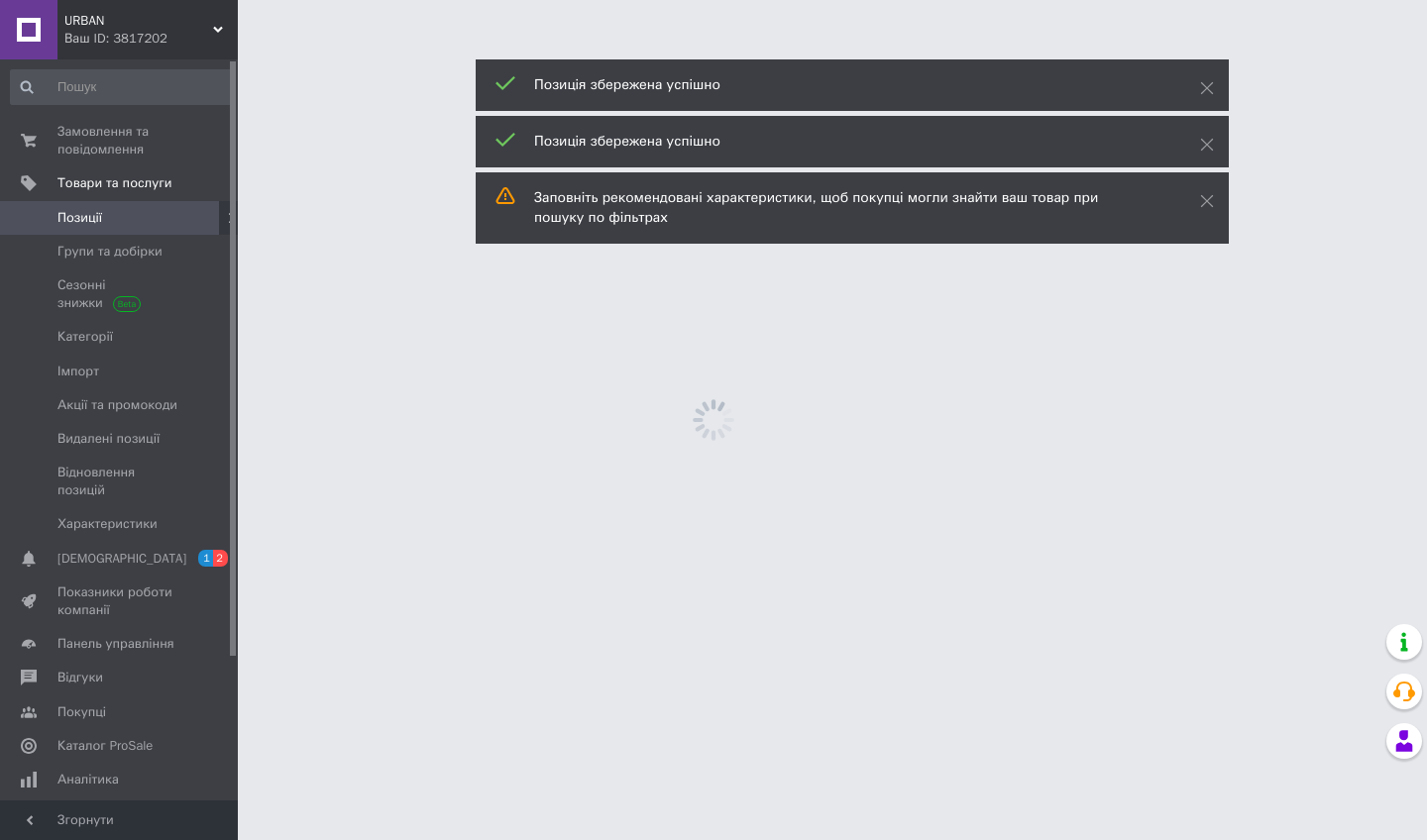 scroll, scrollTop: 0, scrollLeft: 0, axis: both 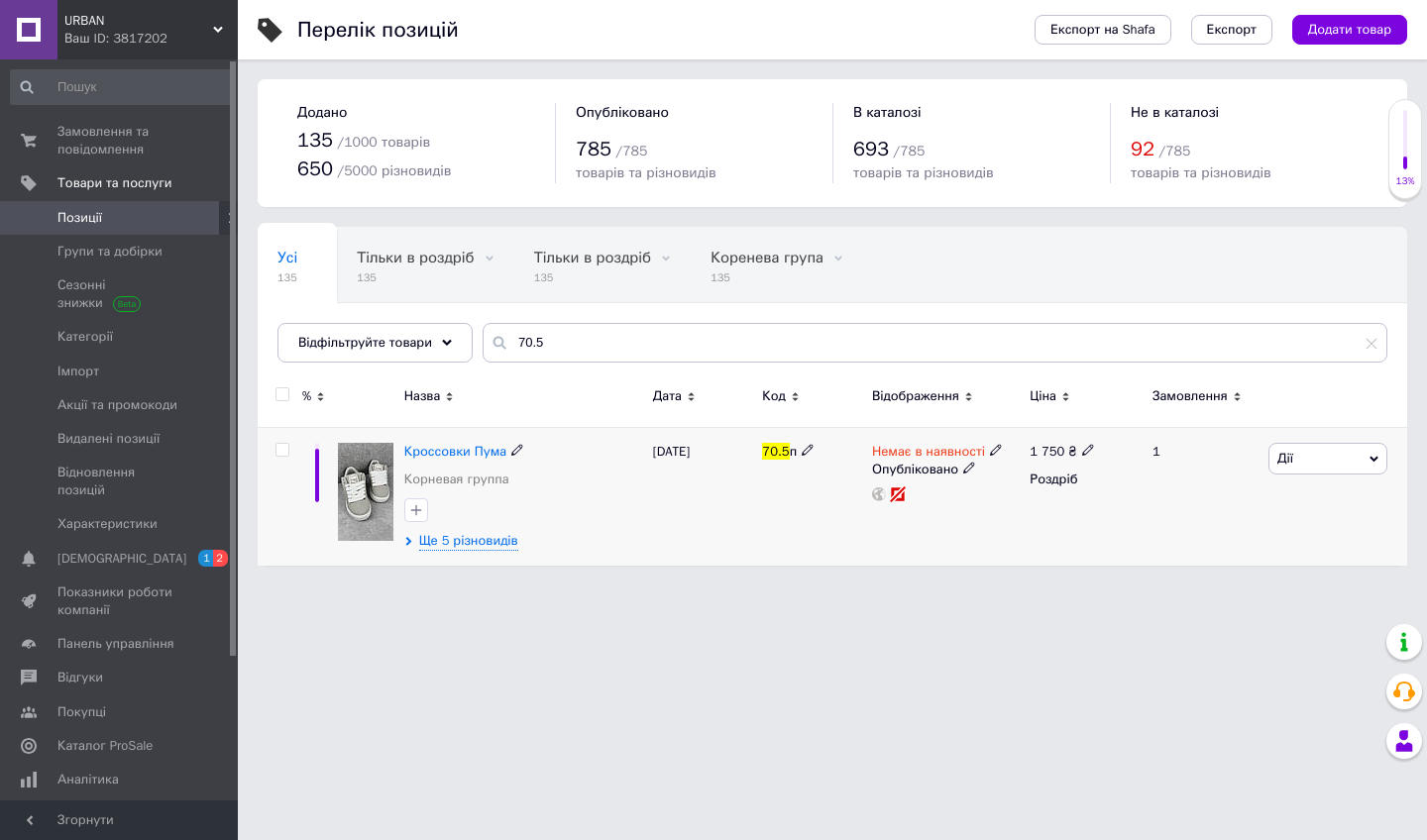 click 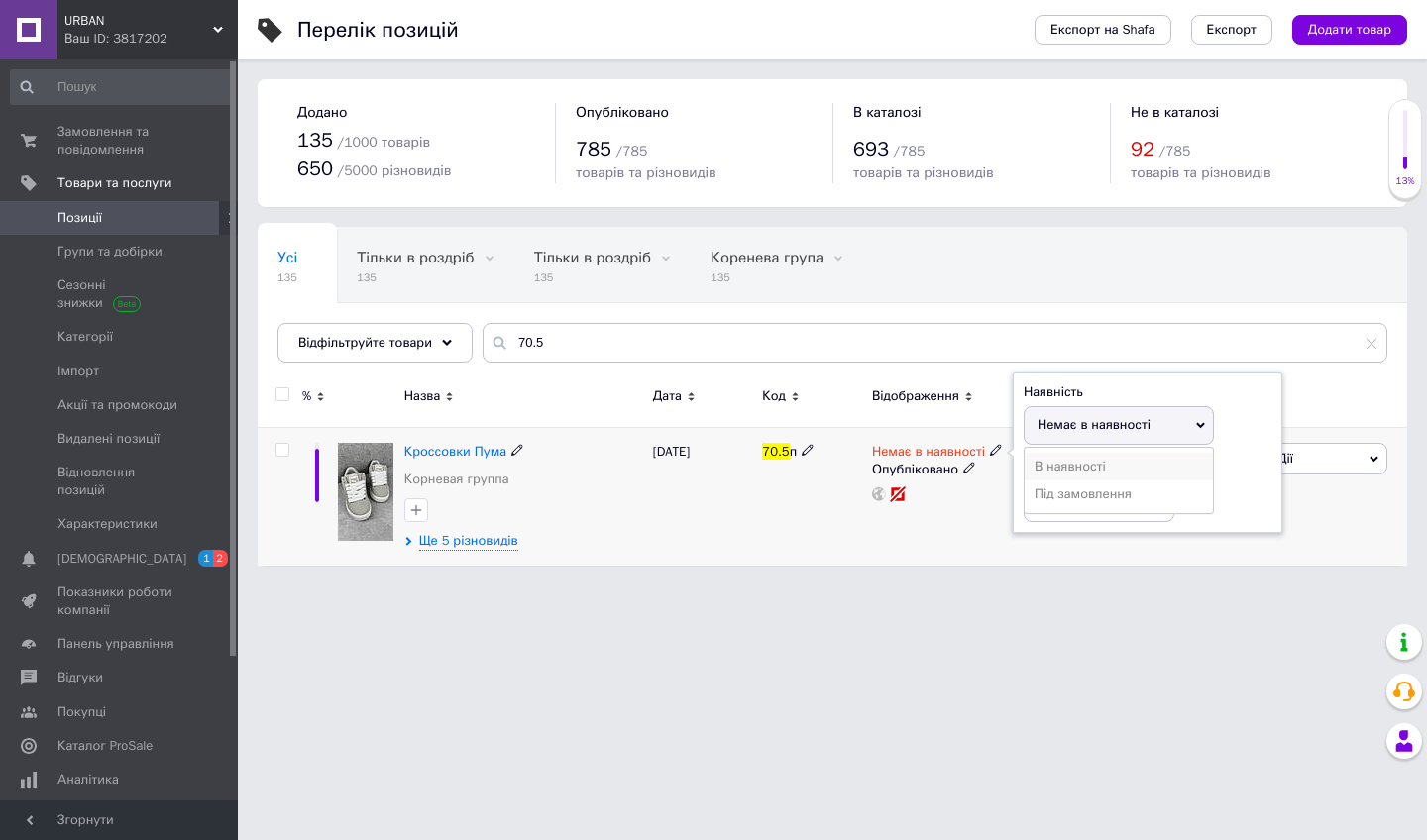 click on "В наявності" at bounding box center (1119, 467) 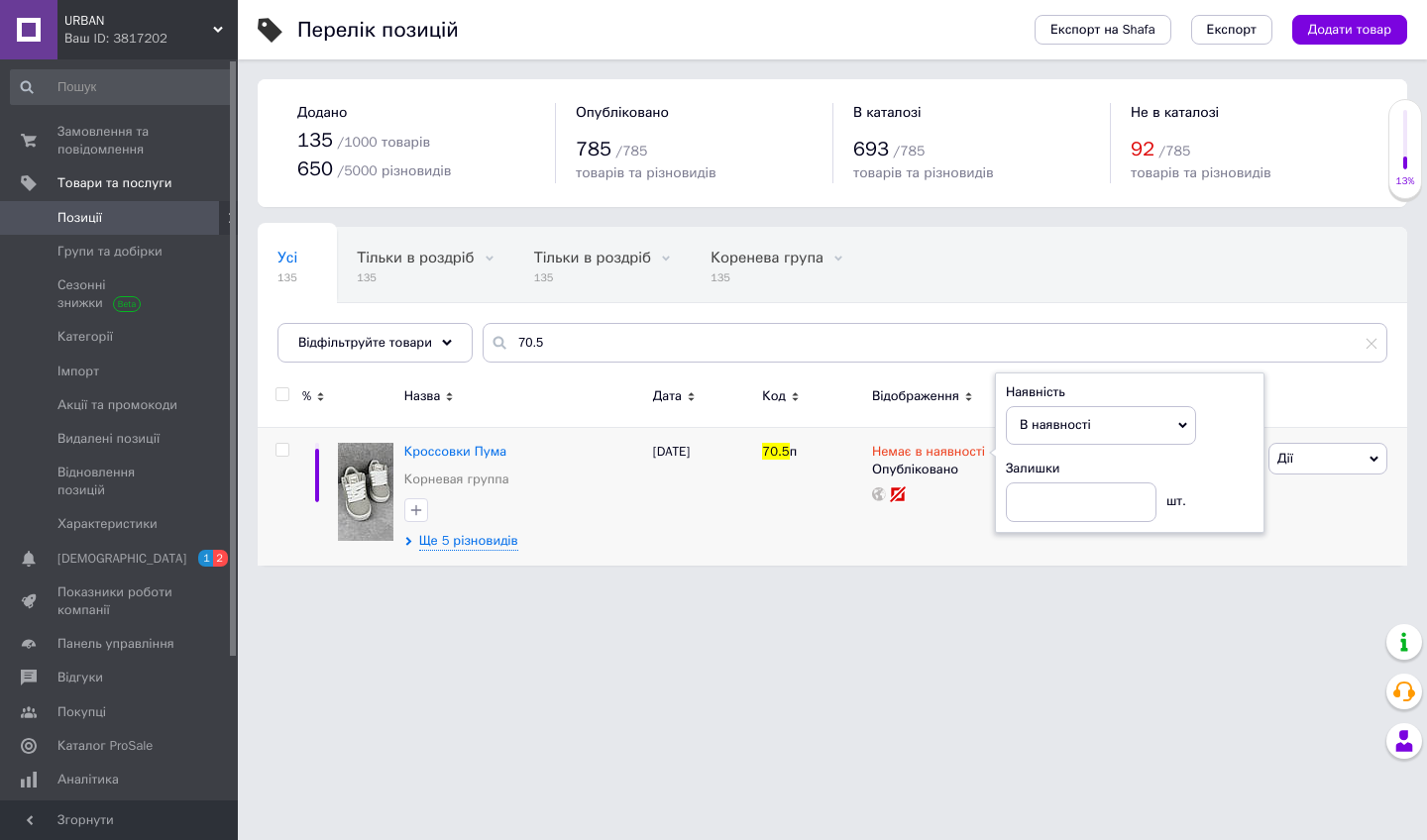 click on "URBAN Ваш ID: 3817202 Сайт URBAN Кабінет покупця Перевірити стан системи Сторінка на порталі Довідка Вийти Замовлення та повідомлення 0 0 Товари та послуги Позиції Групи та добірки Сезонні знижки Категорії Імпорт Акції та промокоди Видалені позиції Відновлення позицій Характеристики Сповіщення 1 2 Показники роботи компанії Панель управління Відгуки Покупці Каталог ProSale Аналітика Управління сайтом Гаманець компанії [PERSON_NAME] Тарифи та рахунки Prom мікс 1 000 Згорнути
Перелік позицій Експорт 135" at bounding box center [714, 292] 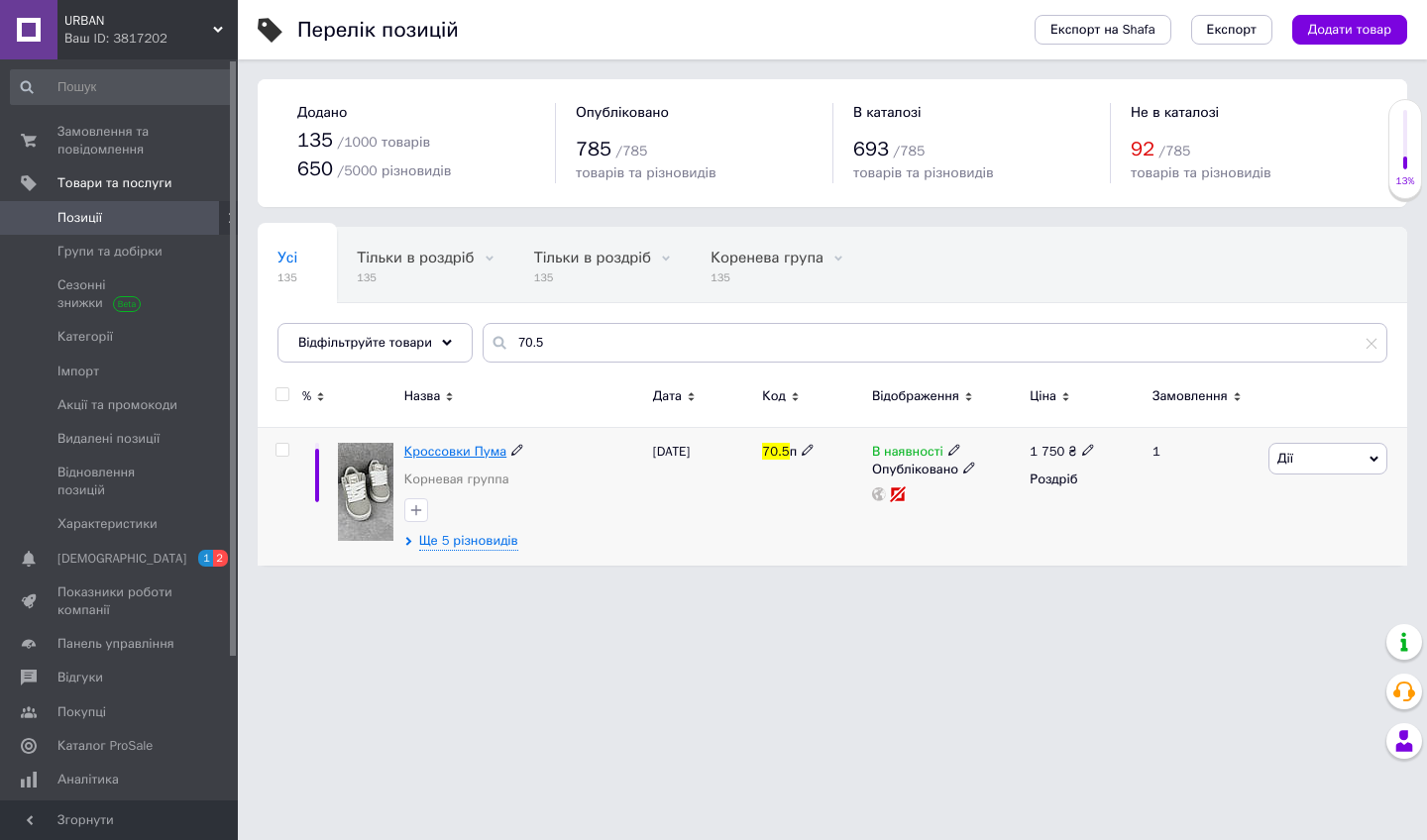click on "Кроссовки Пума" at bounding box center [455, 451] 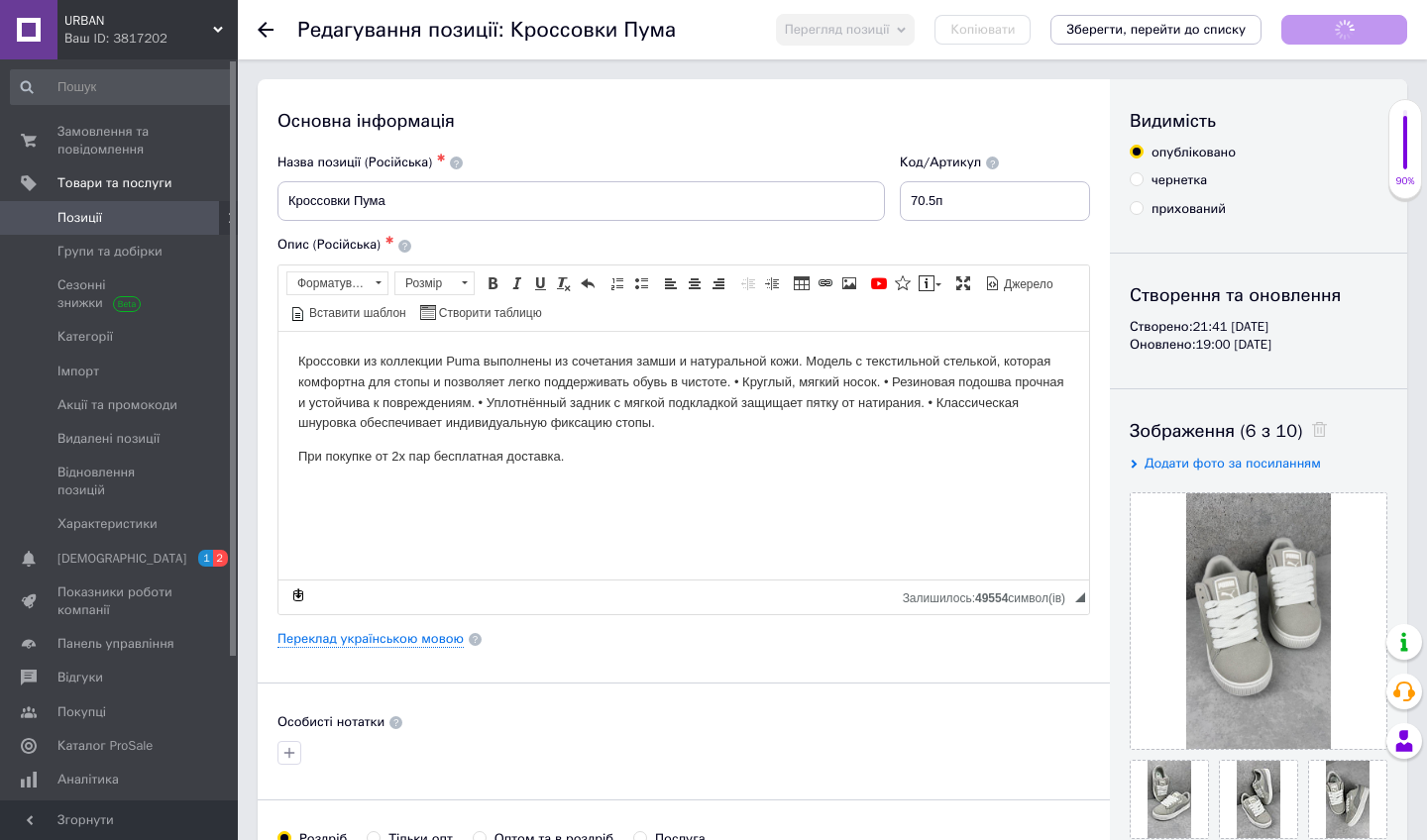 scroll, scrollTop: 0, scrollLeft: 0, axis: both 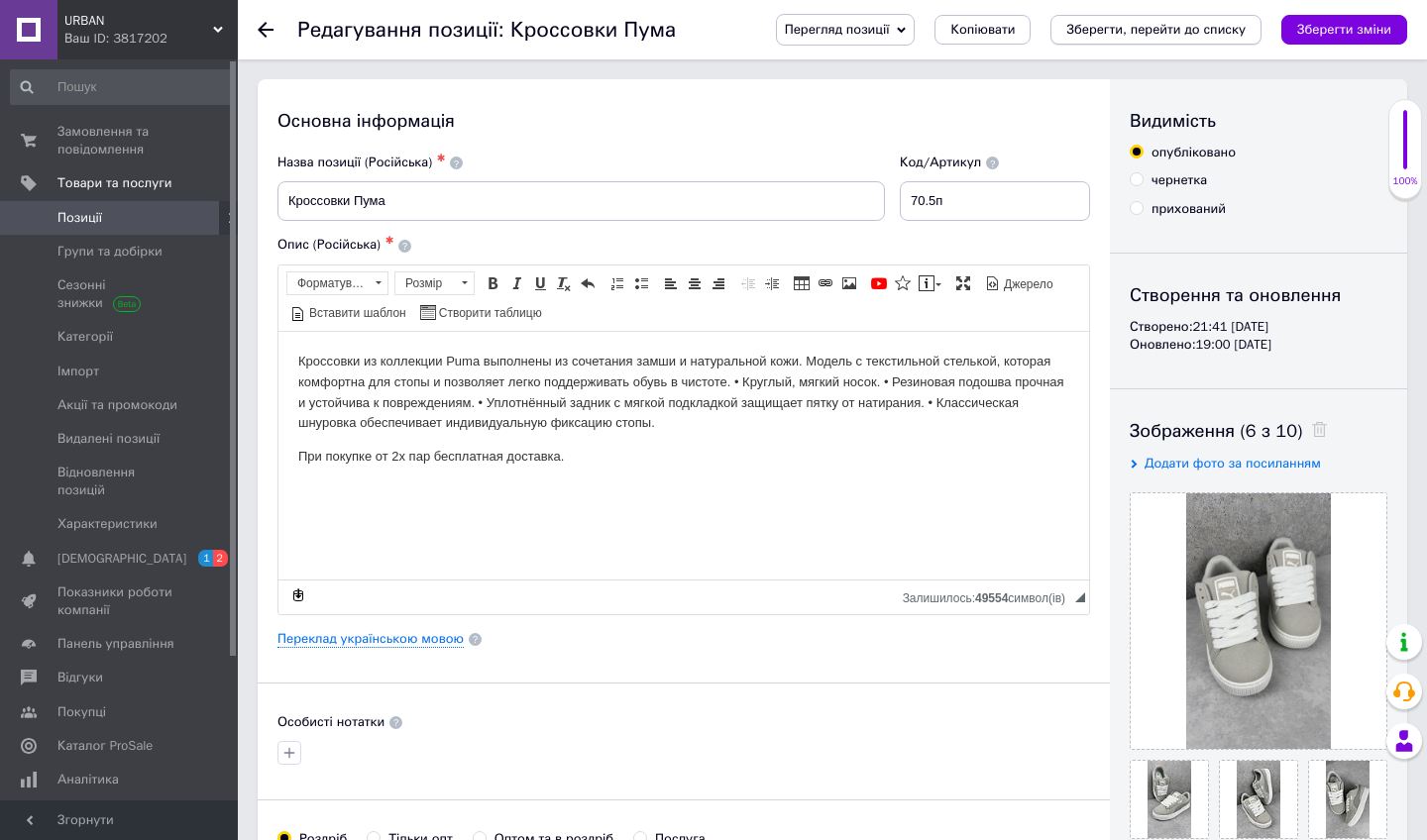 click on "Зберегти, перейти до списку" at bounding box center (1155, 29) 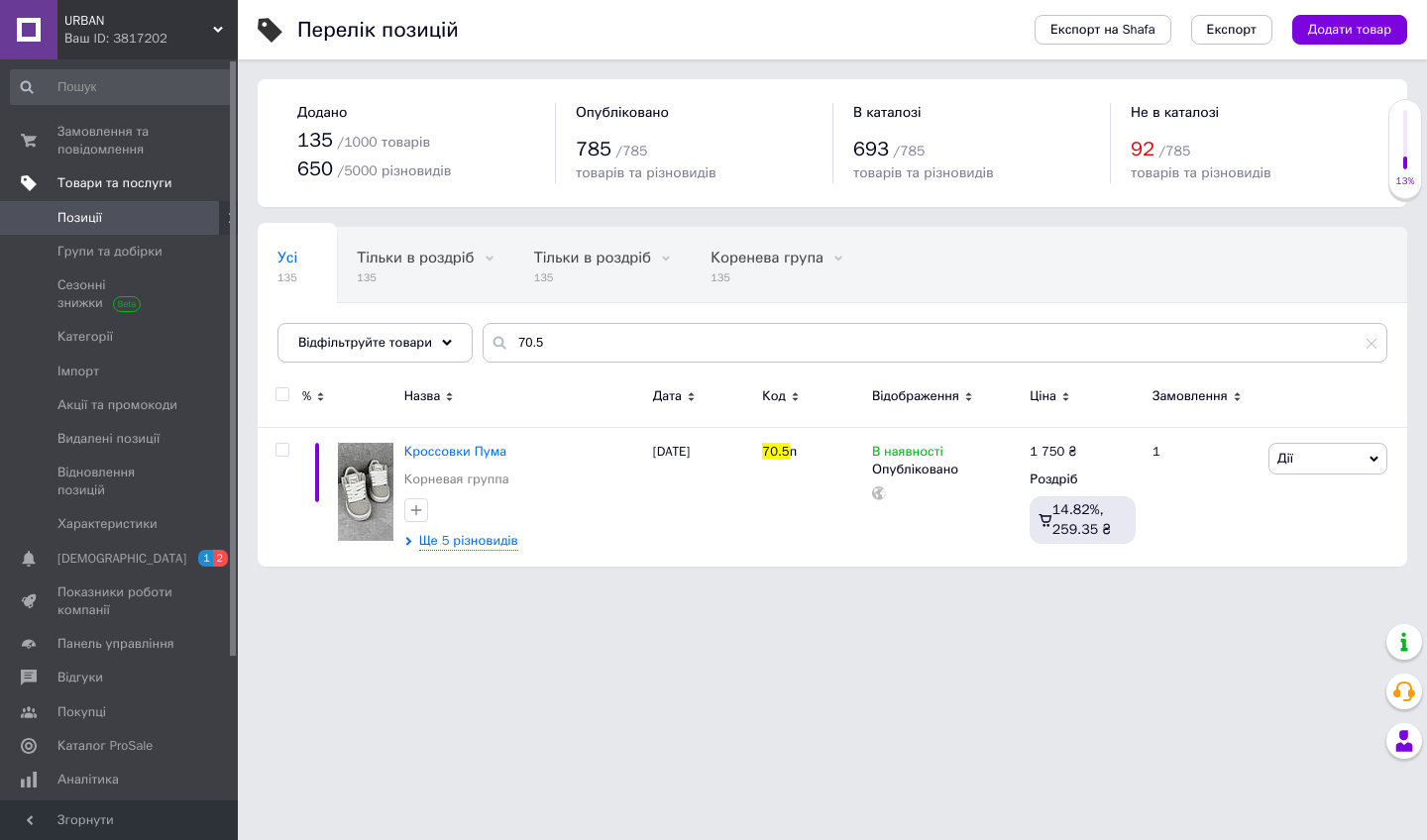 click on "Товари та послуги" at bounding box center [114, 183] 